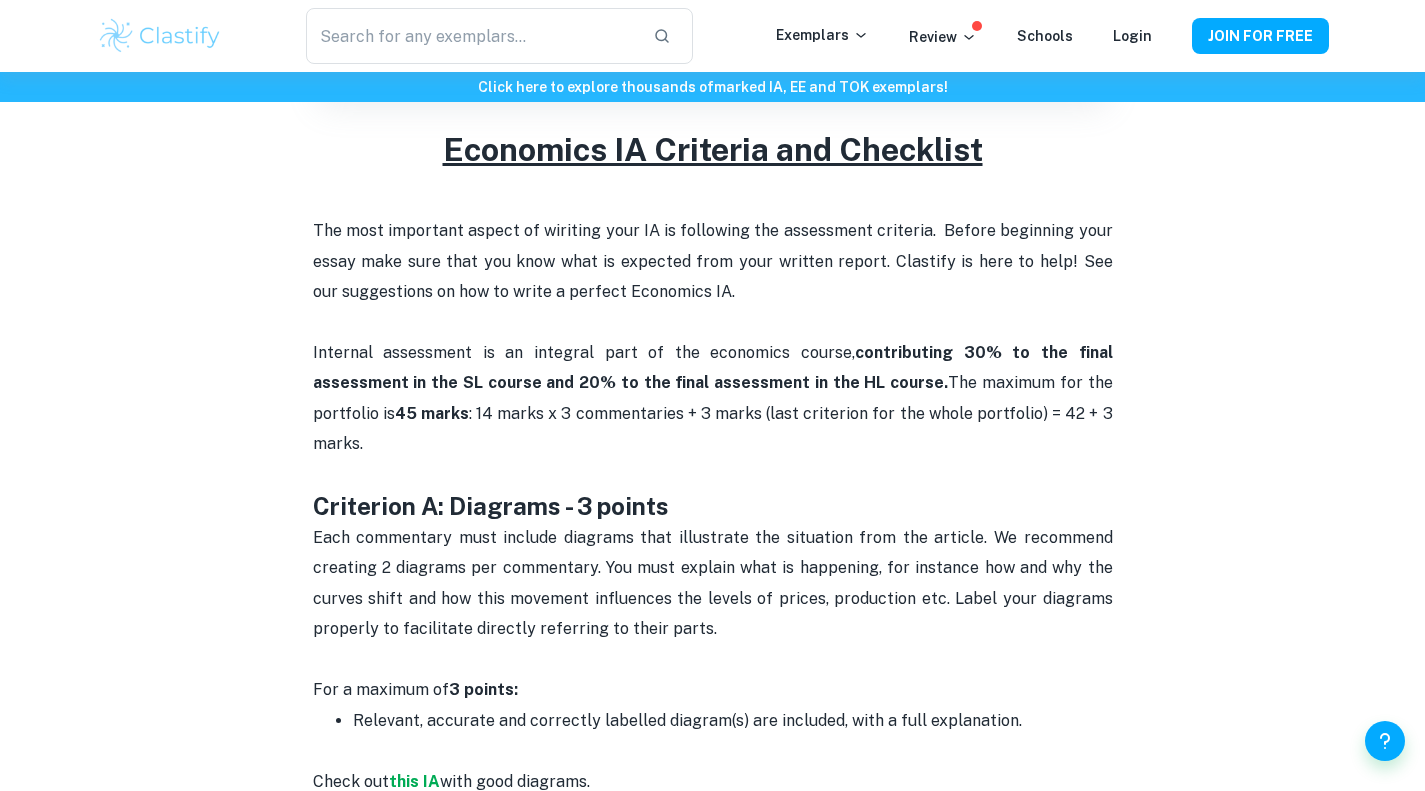 scroll, scrollTop: 755, scrollLeft: 0, axis: vertical 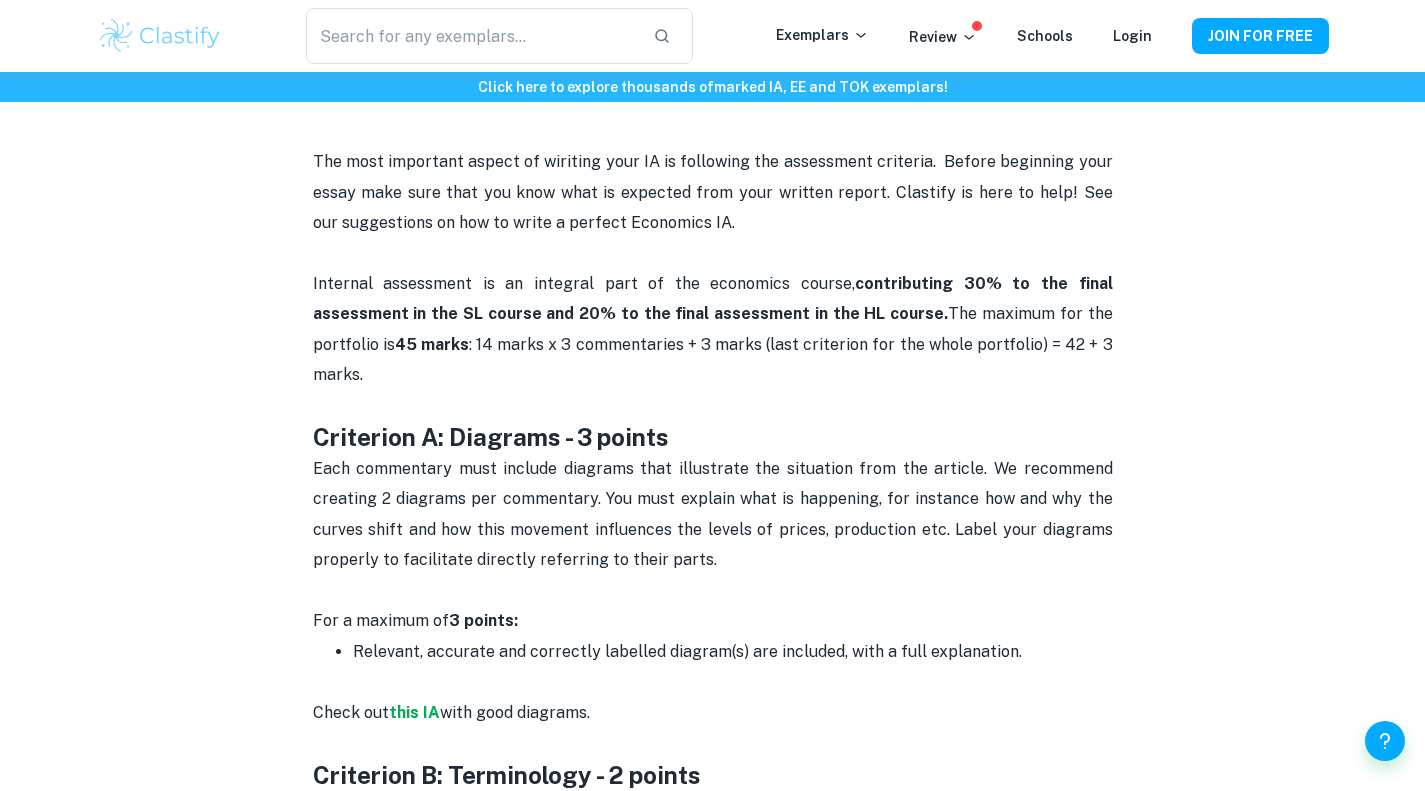 click on "Each commentary must include diagrams that illustrate the situation from the article. We recommend creating 2 diagrams per commentary. You must explain what is happening, for instance how and why the curves shift and how this movement influences the levels of prices, production etc. Label your diagrams properly to facilitate directly referring to their parts." at bounding box center (713, 530) 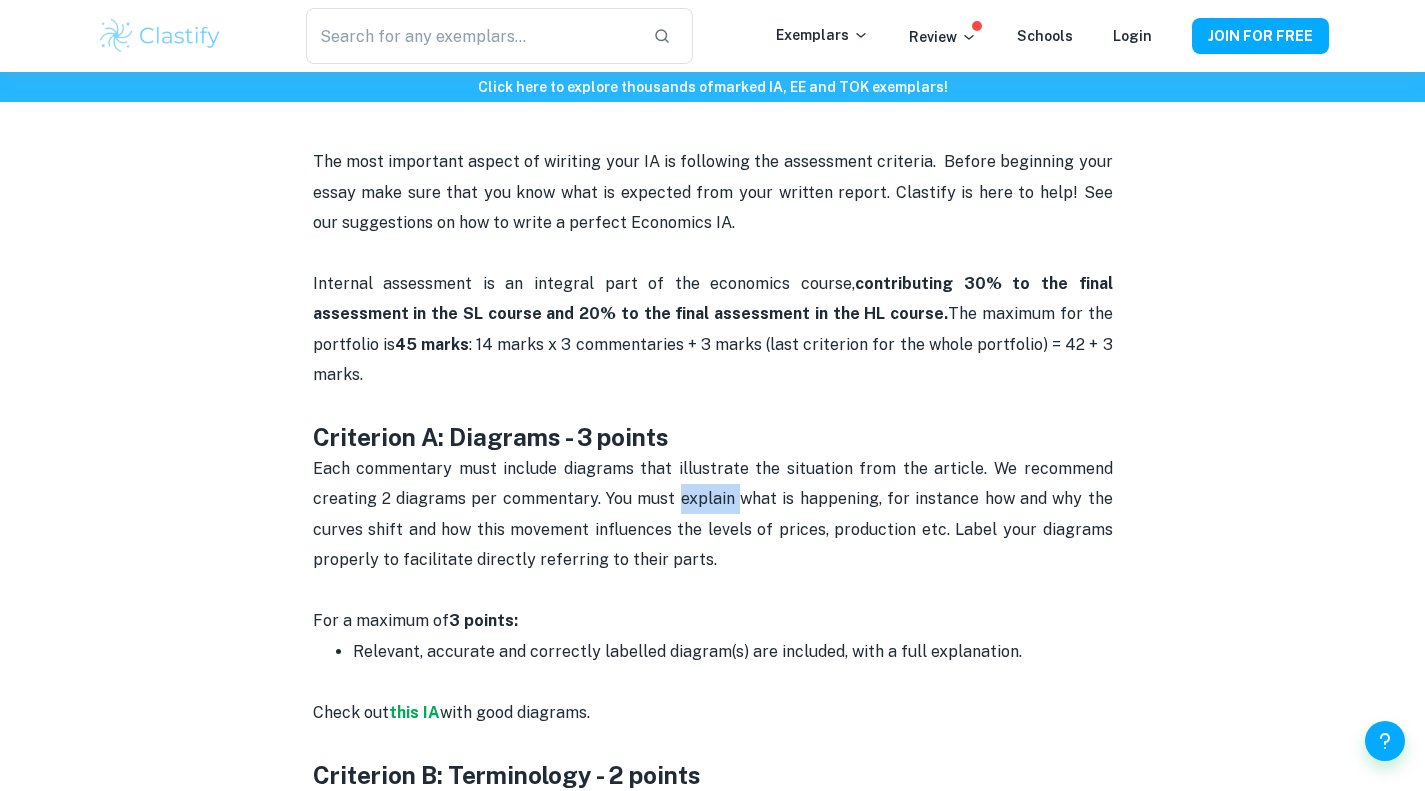 click on "Each commentary must include diagrams that illustrate the situation from the article. We recommend creating 2 diagrams per commentary. You must explain what is happening, for instance how and why the curves shift and how this movement influences the levels of prices, production etc. Label your diagrams properly to facilitate directly referring to their parts." at bounding box center (713, 530) 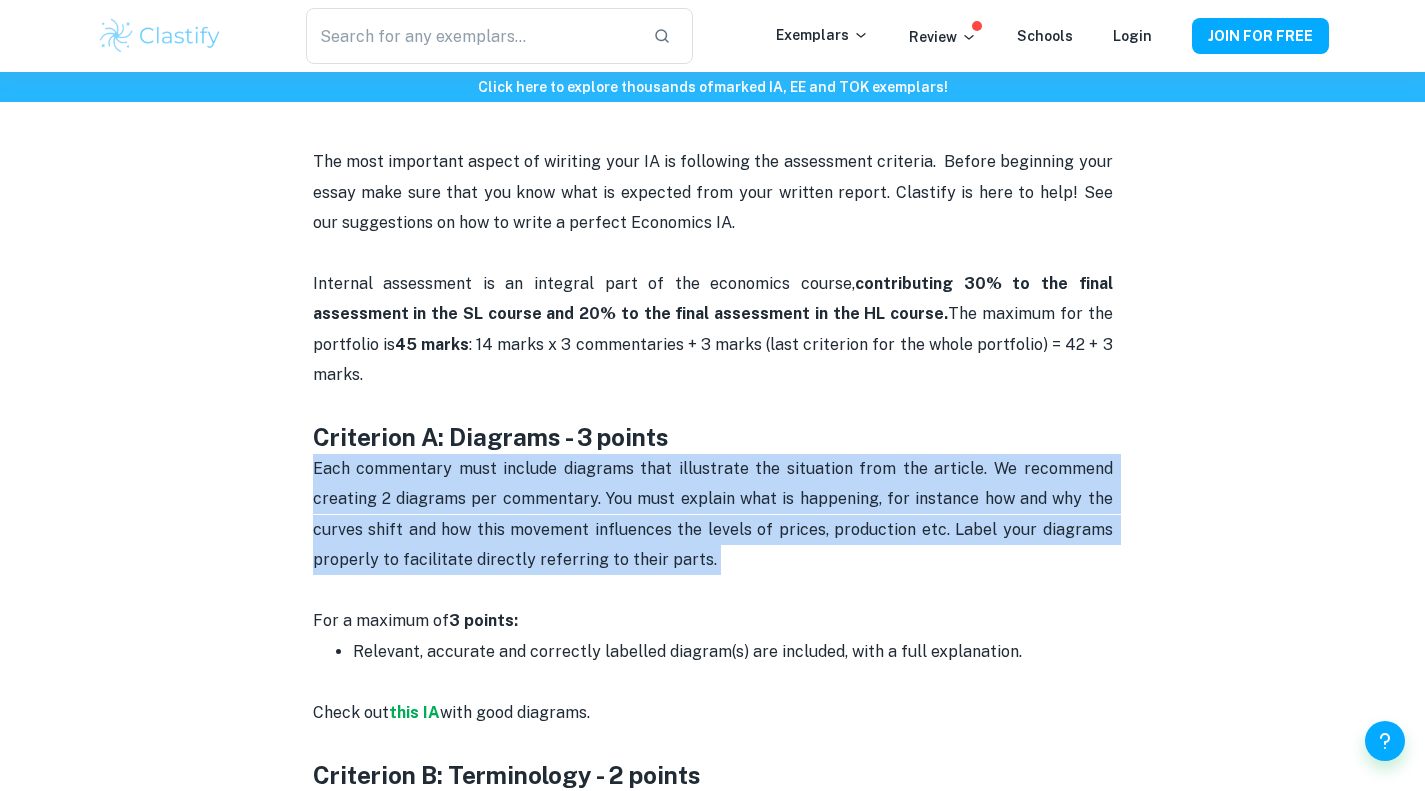 click on "Each commentary must include diagrams that illustrate the situation from the article. We recommend creating 2 diagrams per commentary. You must explain what is happening, for instance how and why the curves shift and how this movement influences the levels of prices, production etc. Label your diagrams properly to facilitate directly referring to their parts." at bounding box center (713, 530) 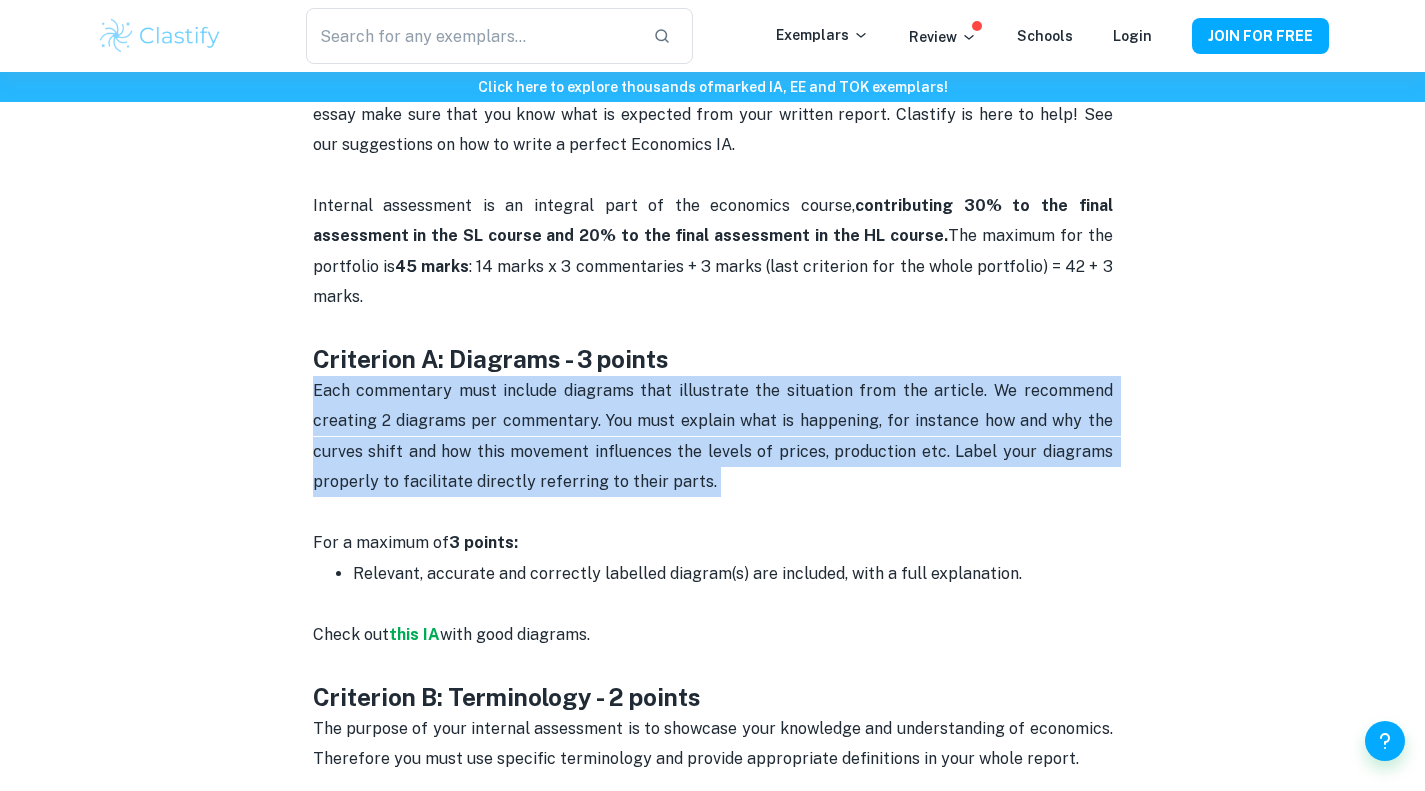 scroll, scrollTop: 837, scrollLeft: 0, axis: vertical 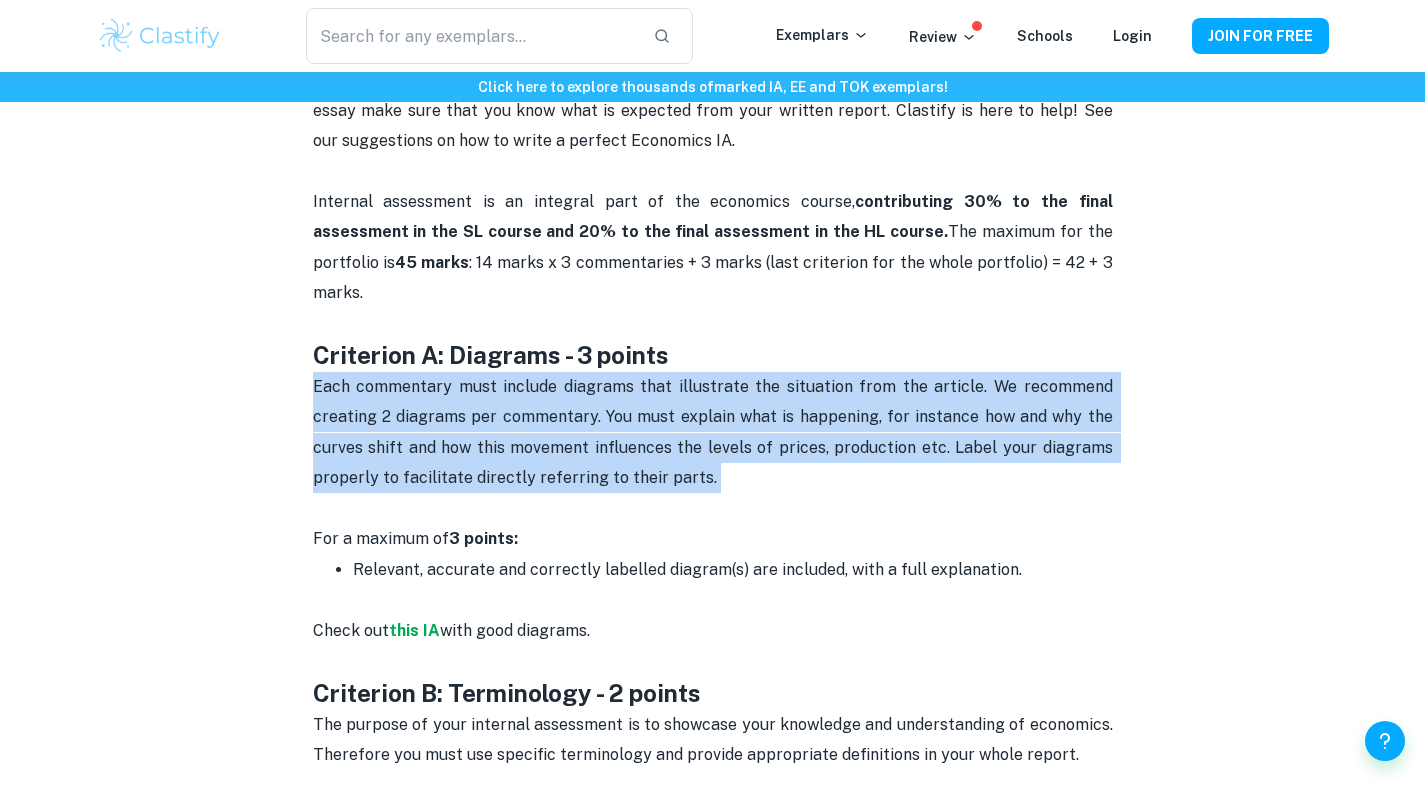 click on "Relevant, accurate and correctly labelled diagram(s) are included, with a full explanation." at bounding box center [733, 570] 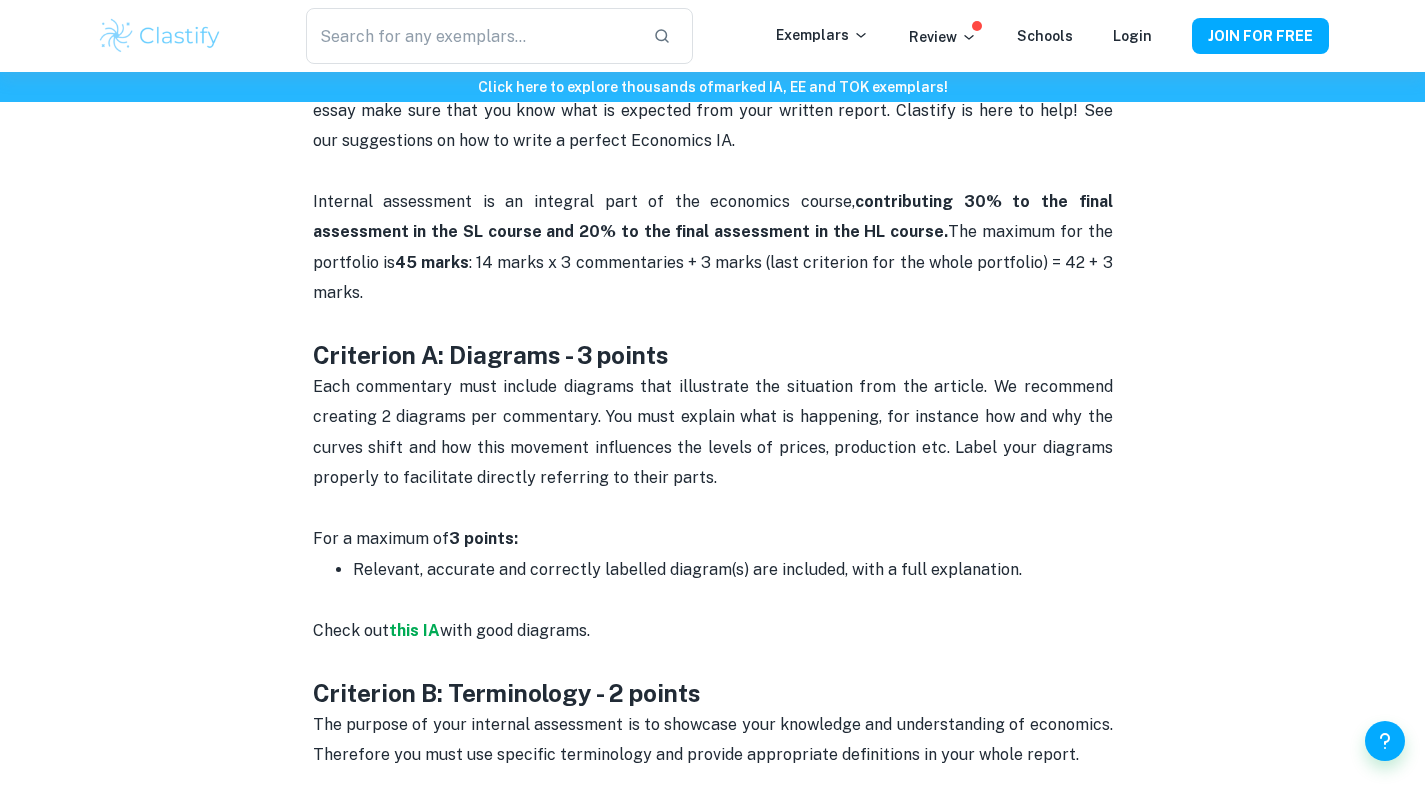 click on "Relevant, accurate and correctly labelled diagram(s) are included, with a full explanation." at bounding box center (733, 570) 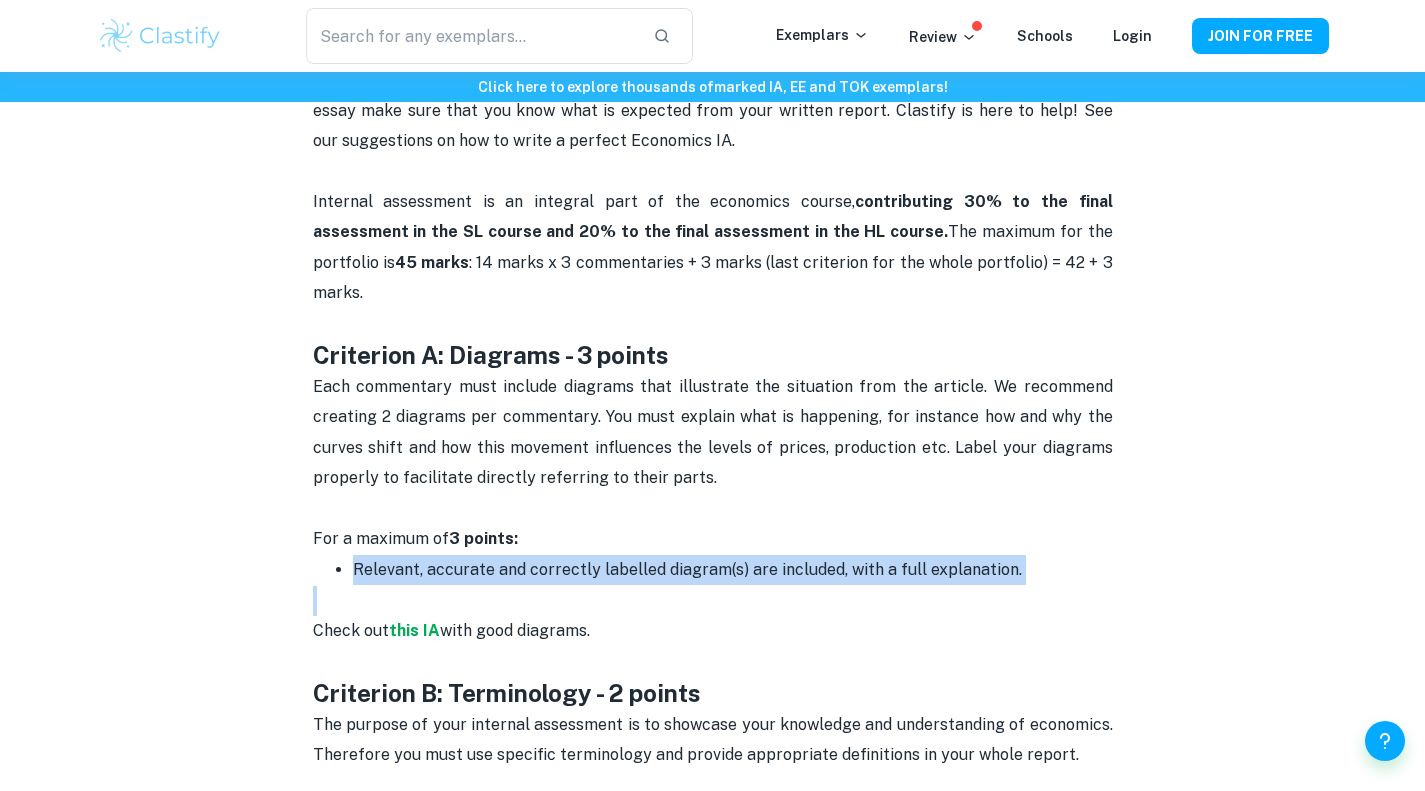 click on "Relevant, accurate and correctly labelled diagram(s) are included, with a full explanation." at bounding box center [733, 570] 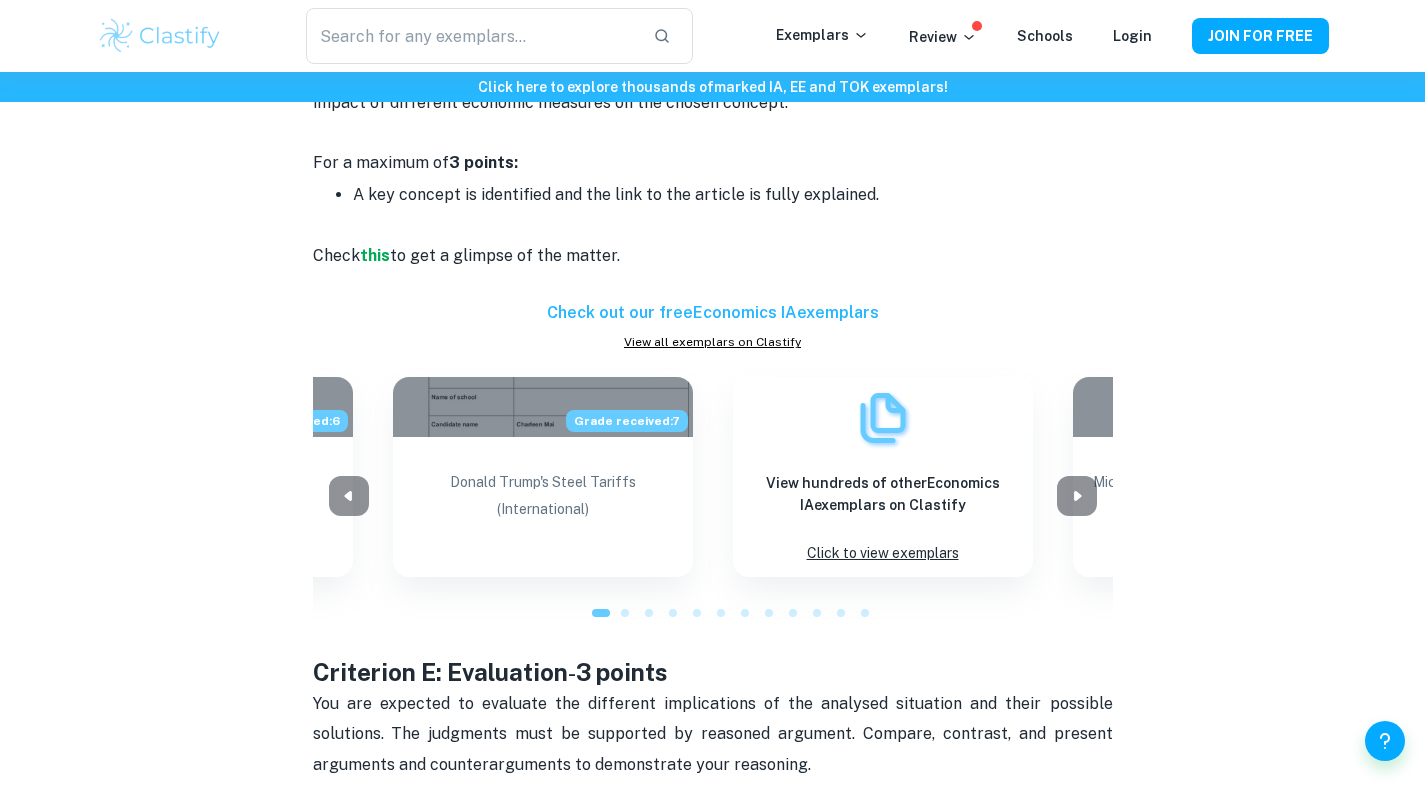 scroll, scrollTop: 2321, scrollLeft: 0, axis: vertical 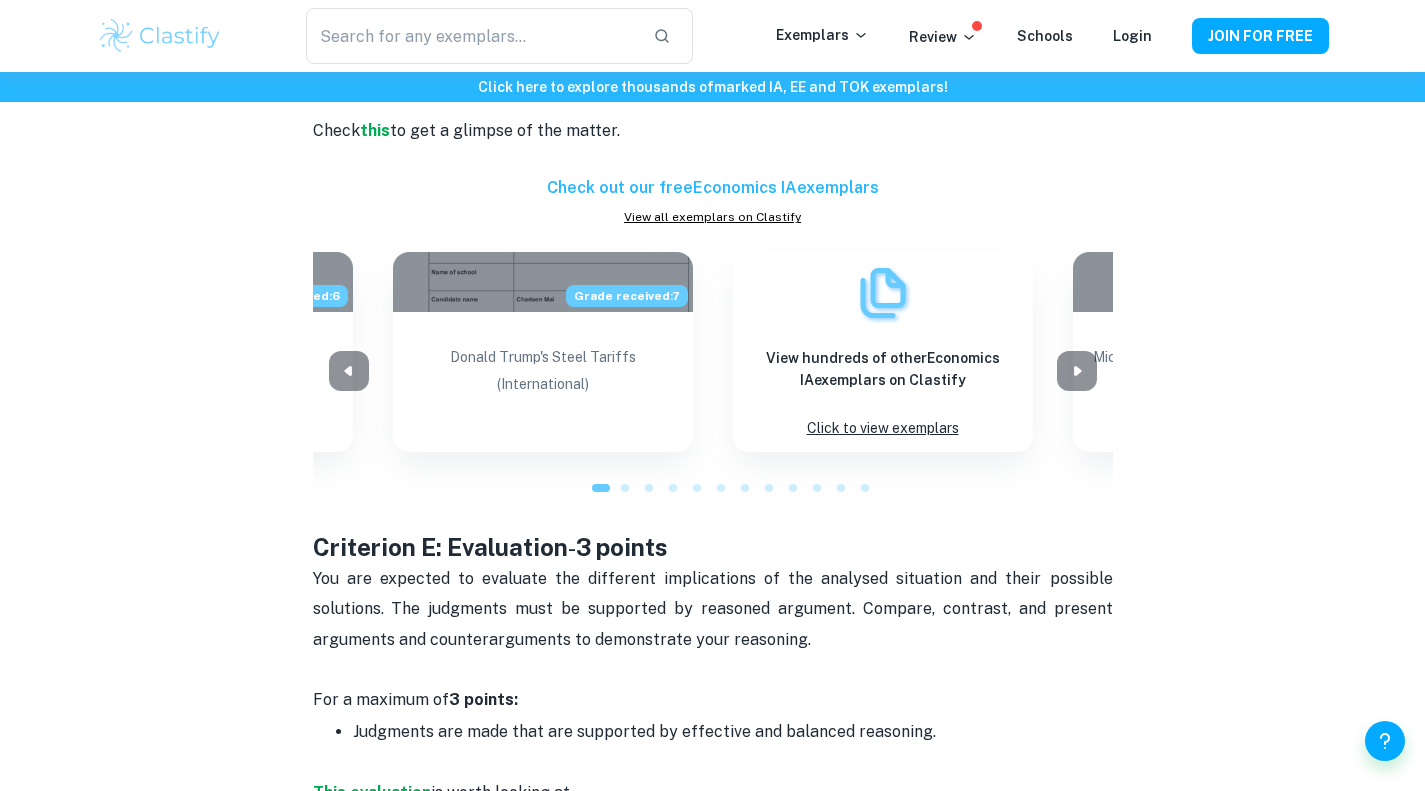 click on "You are expected to evaluate the different implications of the analysed situation and their possible solutions. The judgments must be supported by reasoned argument. Compare, contrast, and present arguments and counterarguments to demonstrate your reasoning." at bounding box center (715, 609) 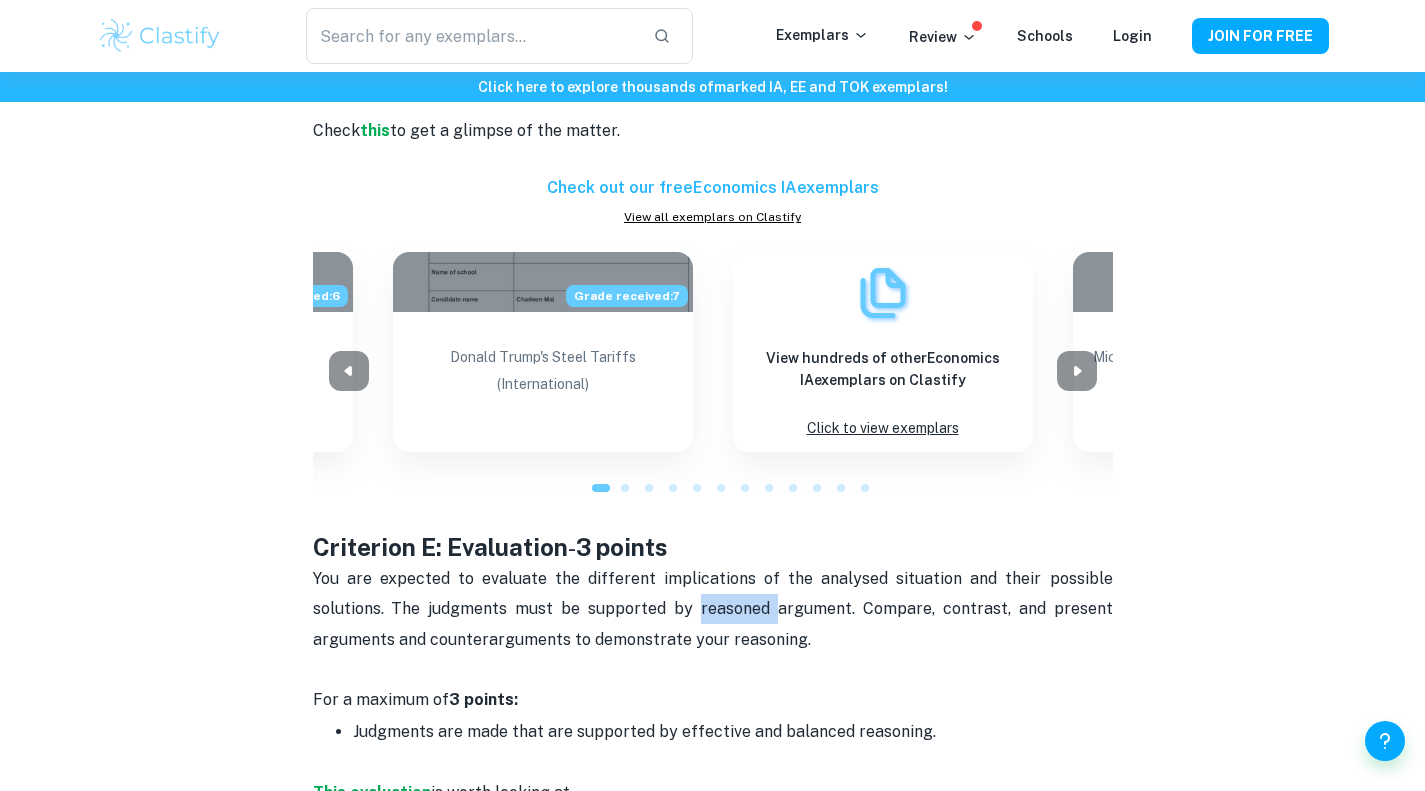 click on "You are expected to evaluate the different implications of the analysed situation and their possible solutions. The judgments must be supported by reasoned argument. Compare, contrast, and present arguments and counterarguments to demonstrate your reasoning." at bounding box center (715, 609) 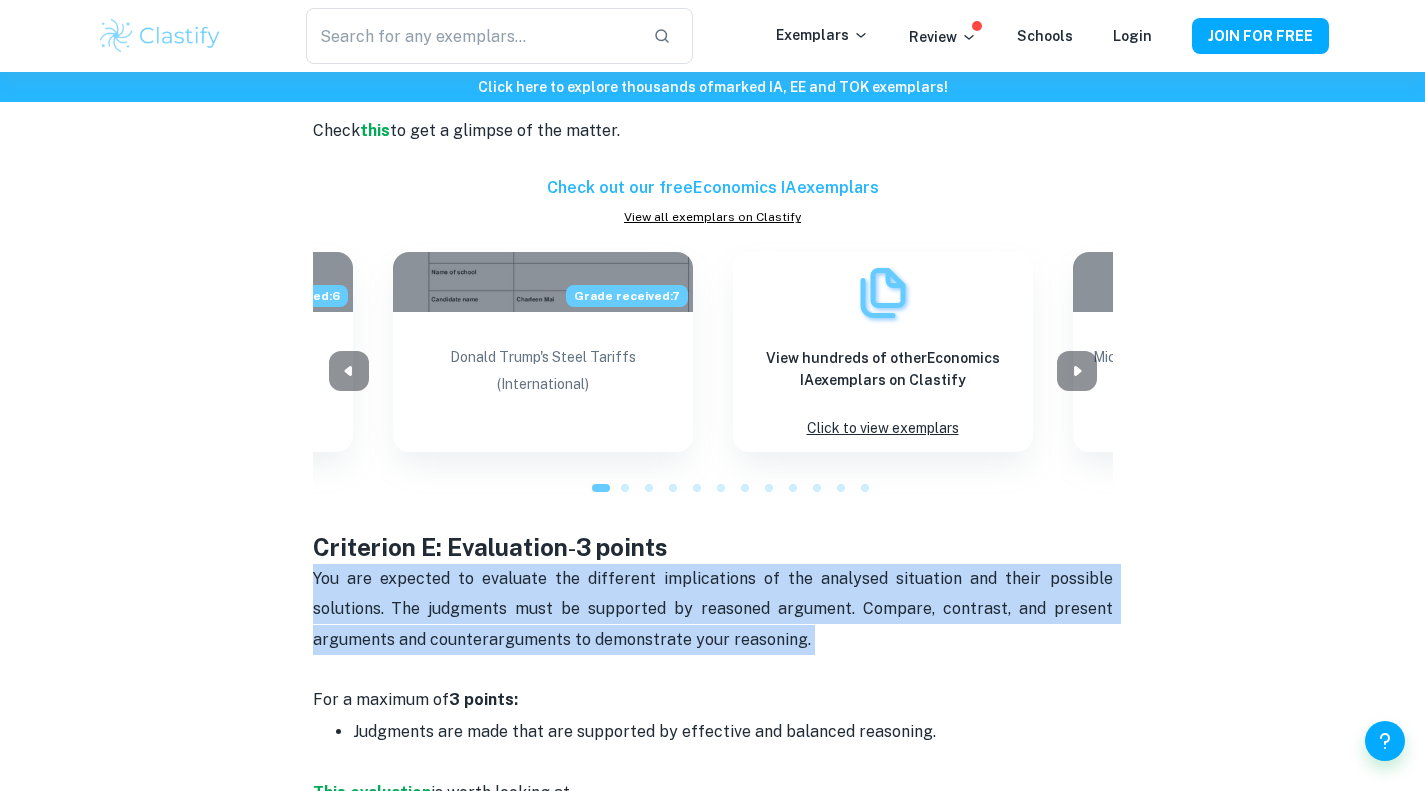 click on "You are expected to evaluate the different implications of the analysed situation and their possible solutions. The judgments must be supported by reasoned argument. Compare, contrast, and present arguments and counterarguments to demonstrate your reasoning." at bounding box center (715, 609) 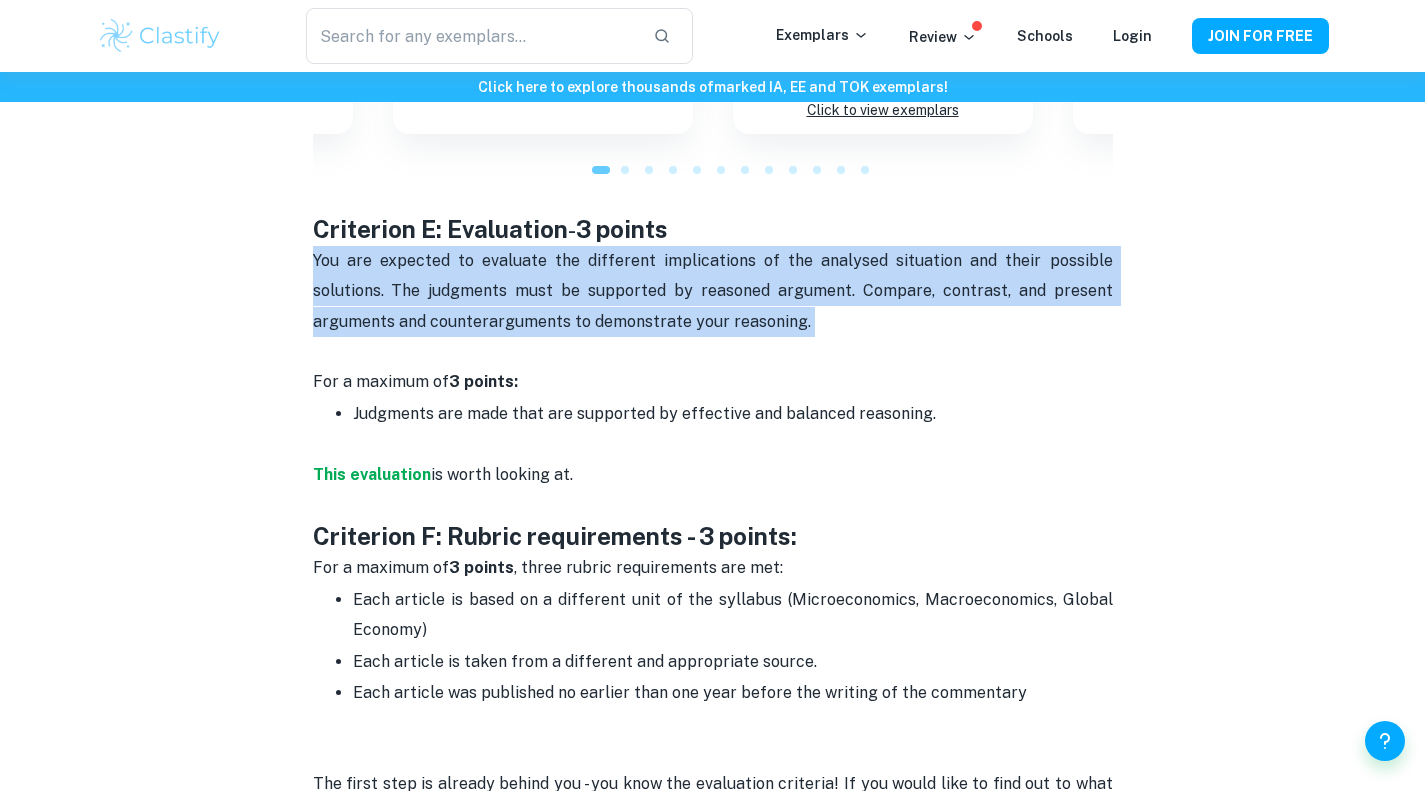 scroll, scrollTop: 2715, scrollLeft: 0, axis: vertical 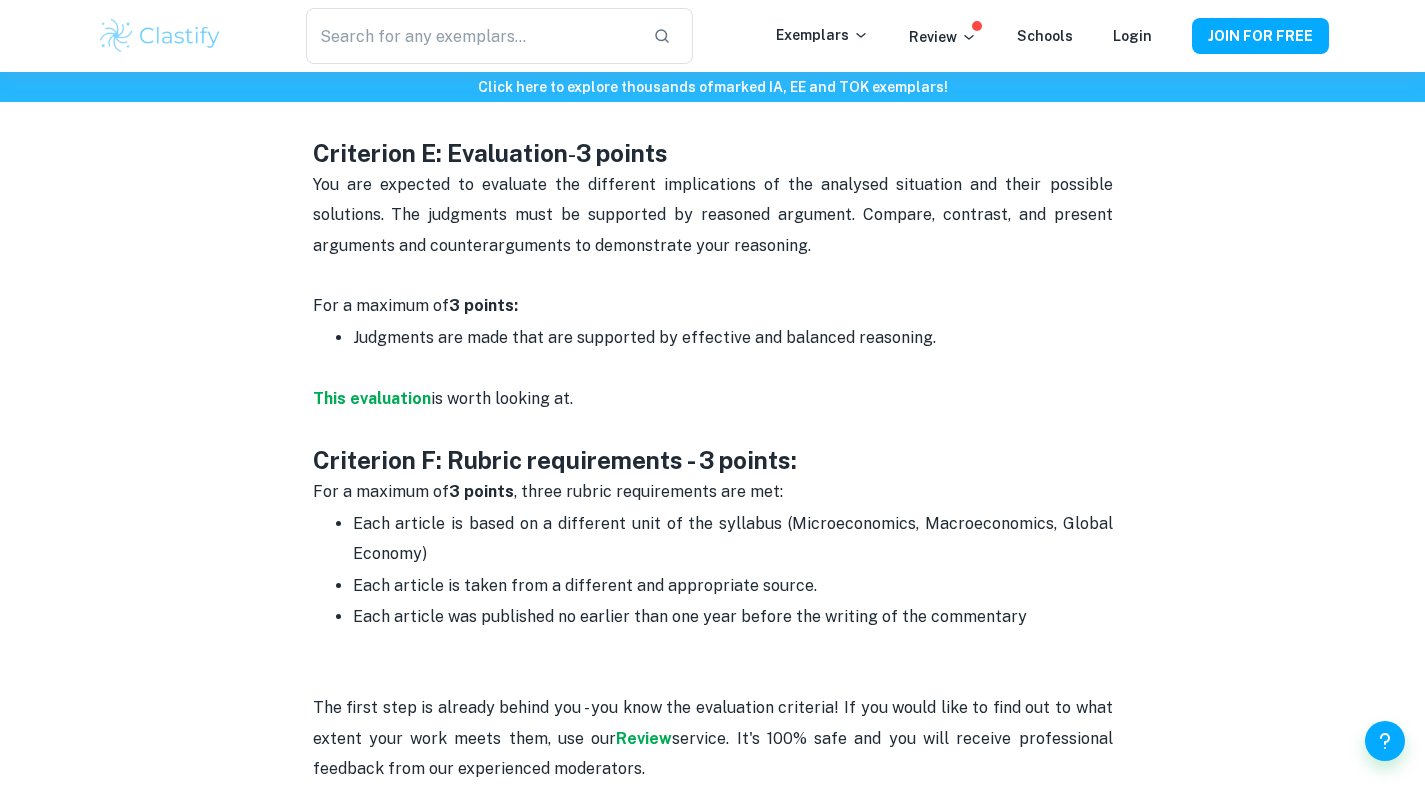 click on "For a maximum of  3 points , three rubric requirements are met:" at bounding box center (548, 491) 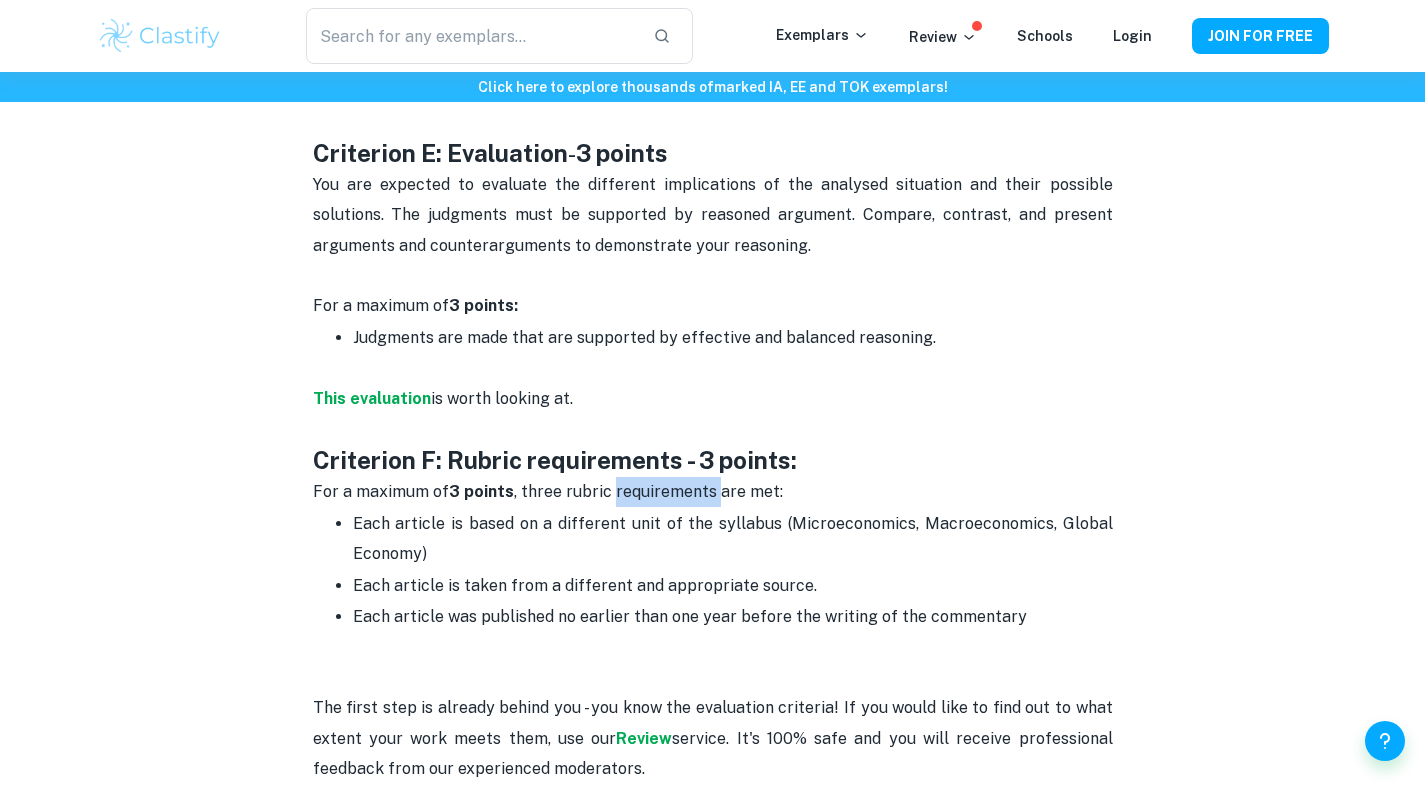 click on "For a maximum of  3 points , three rubric requirements are met:" at bounding box center [548, 491] 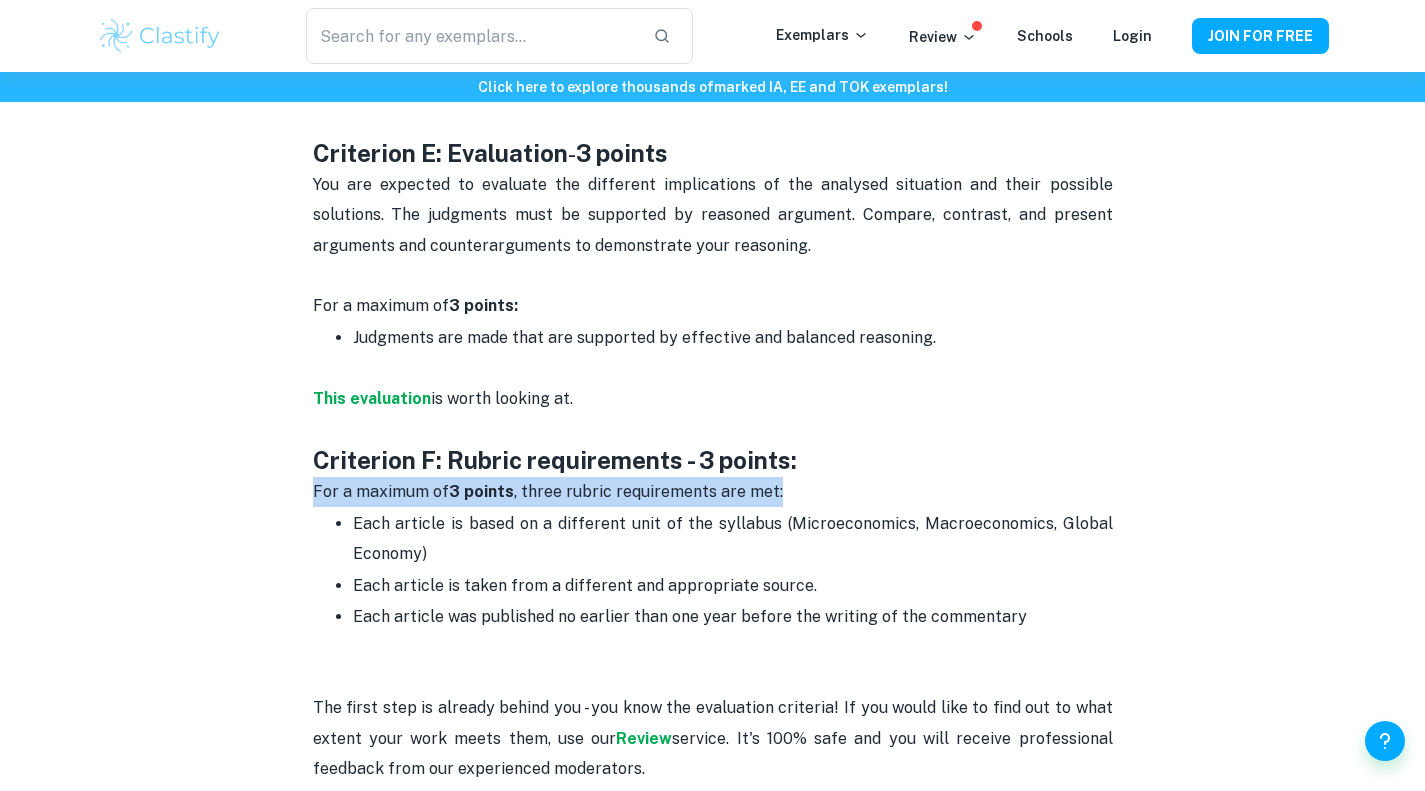 click on "For a maximum of  3 points , three rubric requirements are met:" at bounding box center [548, 491] 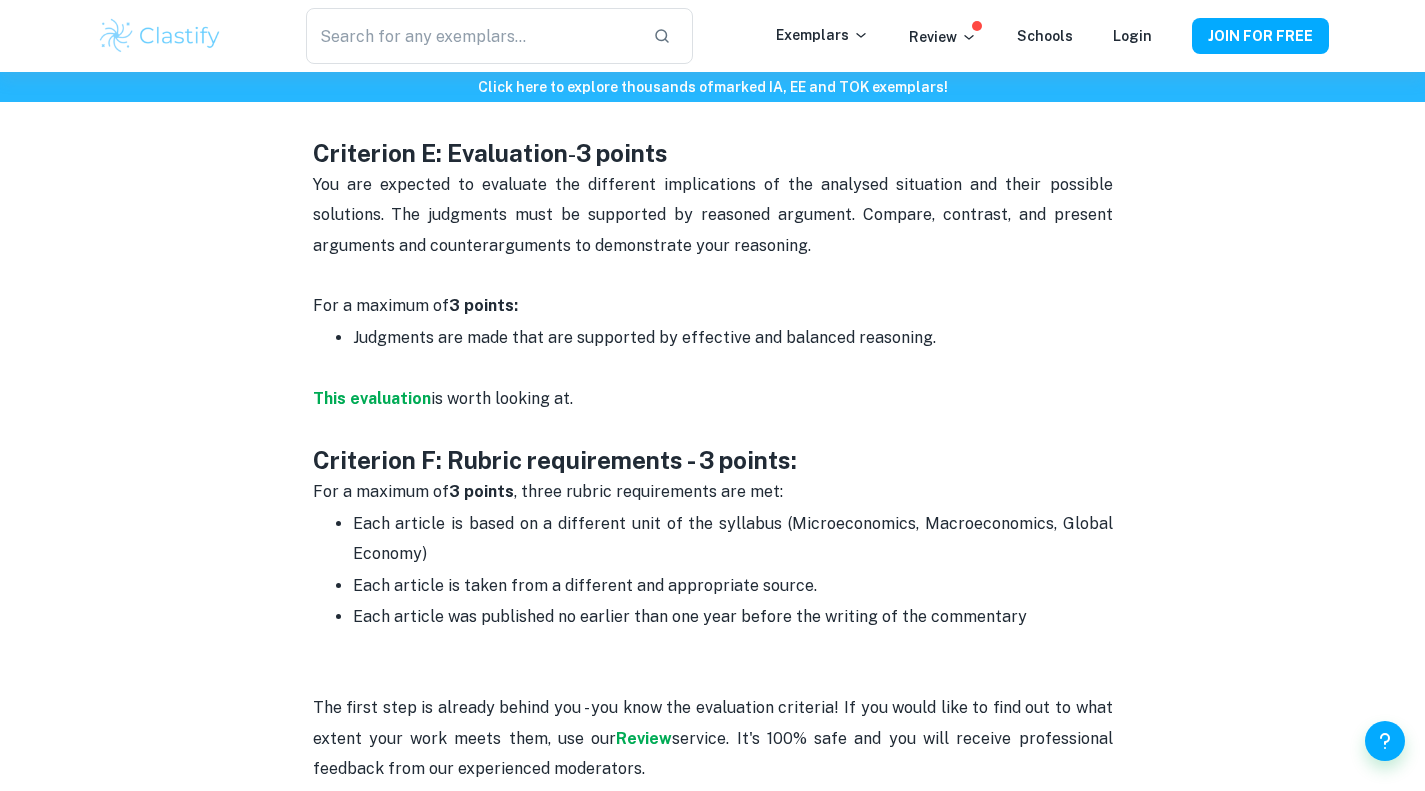 click on "Each article is based on a different unit of the syllabus (Microeconomics, Macroeconomics, Global Economy)" at bounding box center (735, 538) 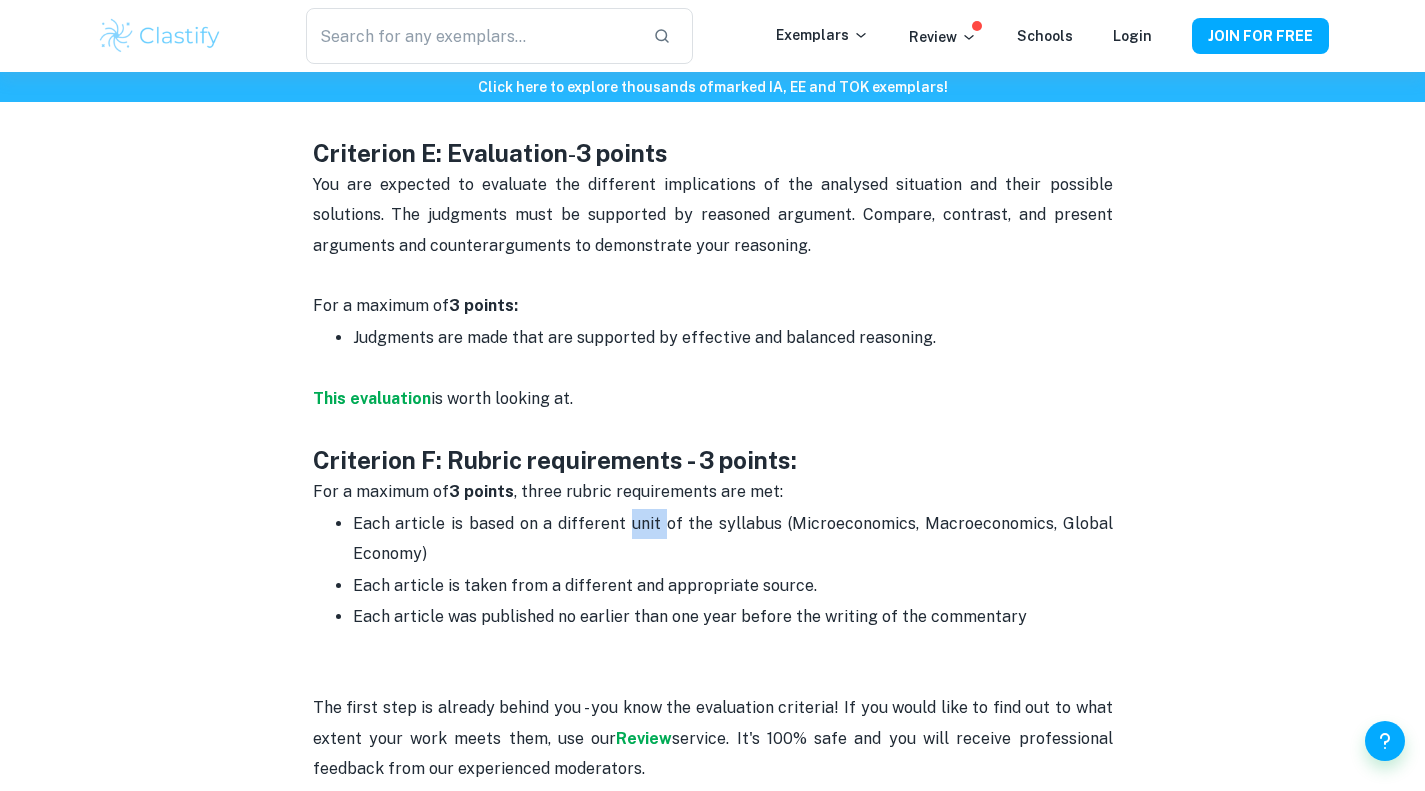click on "Each article is based on a different unit of the syllabus (Microeconomics, Macroeconomics, Global Economy)" at bounding box center [735, 538] 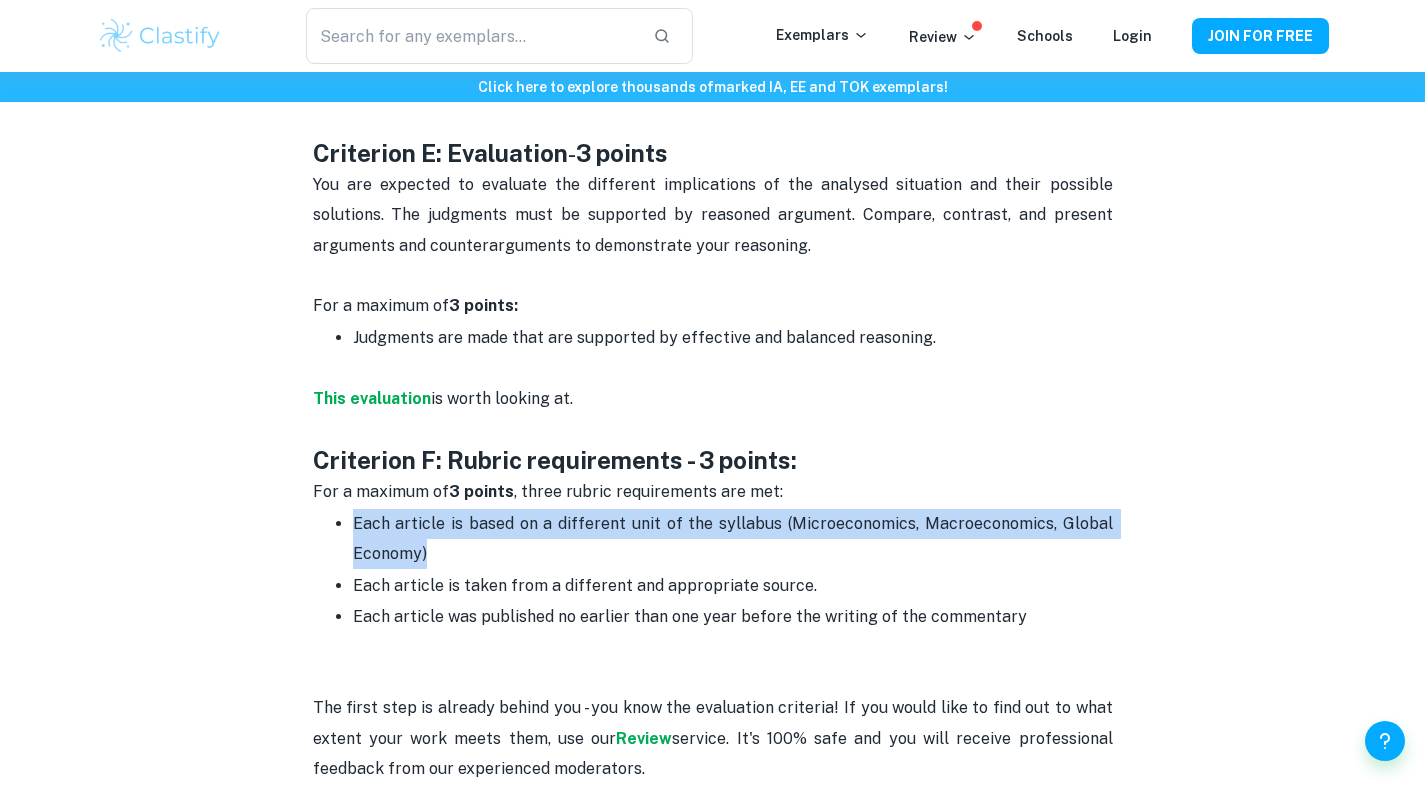 click on "Each article is based on a different unit of the syllabus (Microeconomics, Macroeconomics, Global Economy)" at bounding box center [735, 538] 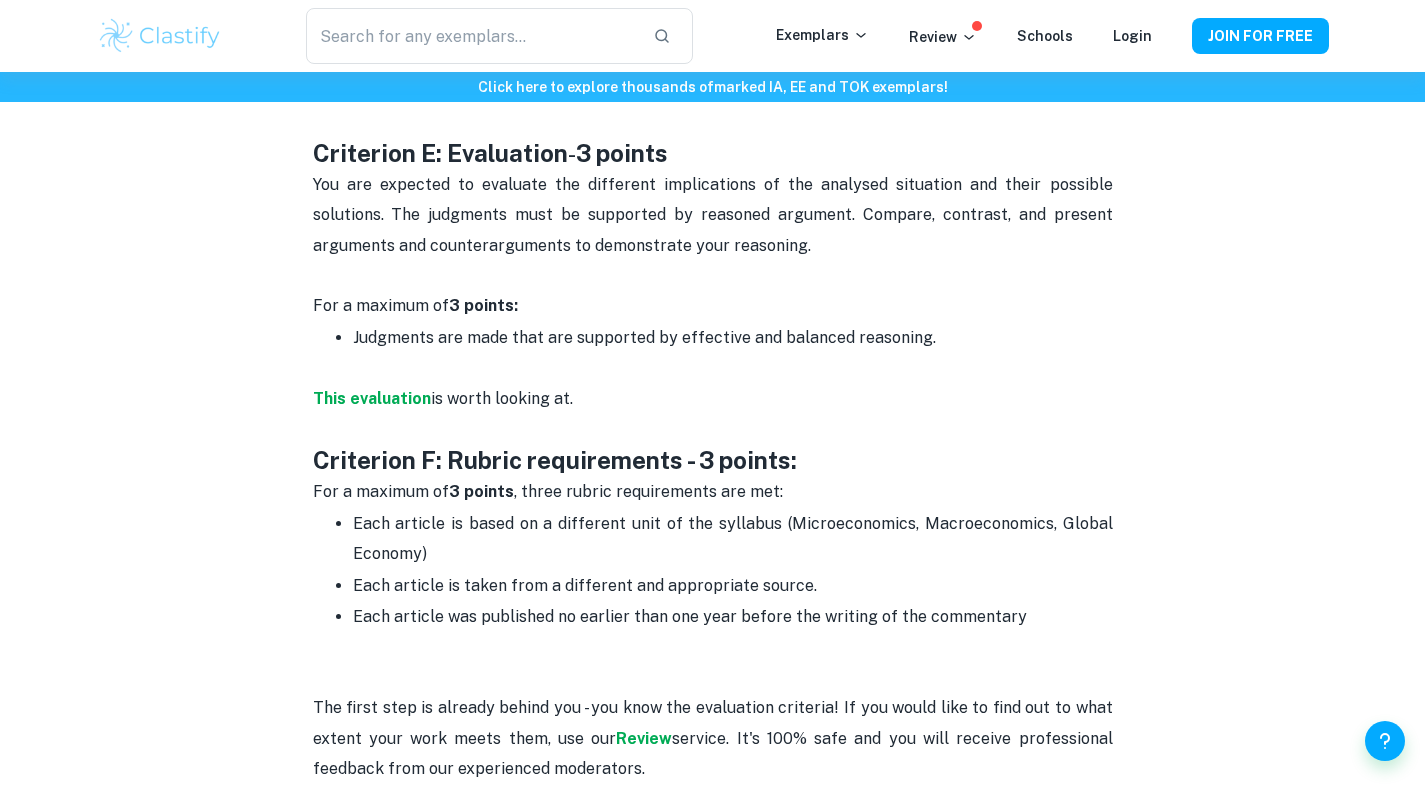 click on "Each article is based on a different unit of the syllabus (Microeconomics, Macroeconomics, Global Economy)" at bounding box center (733, 539) 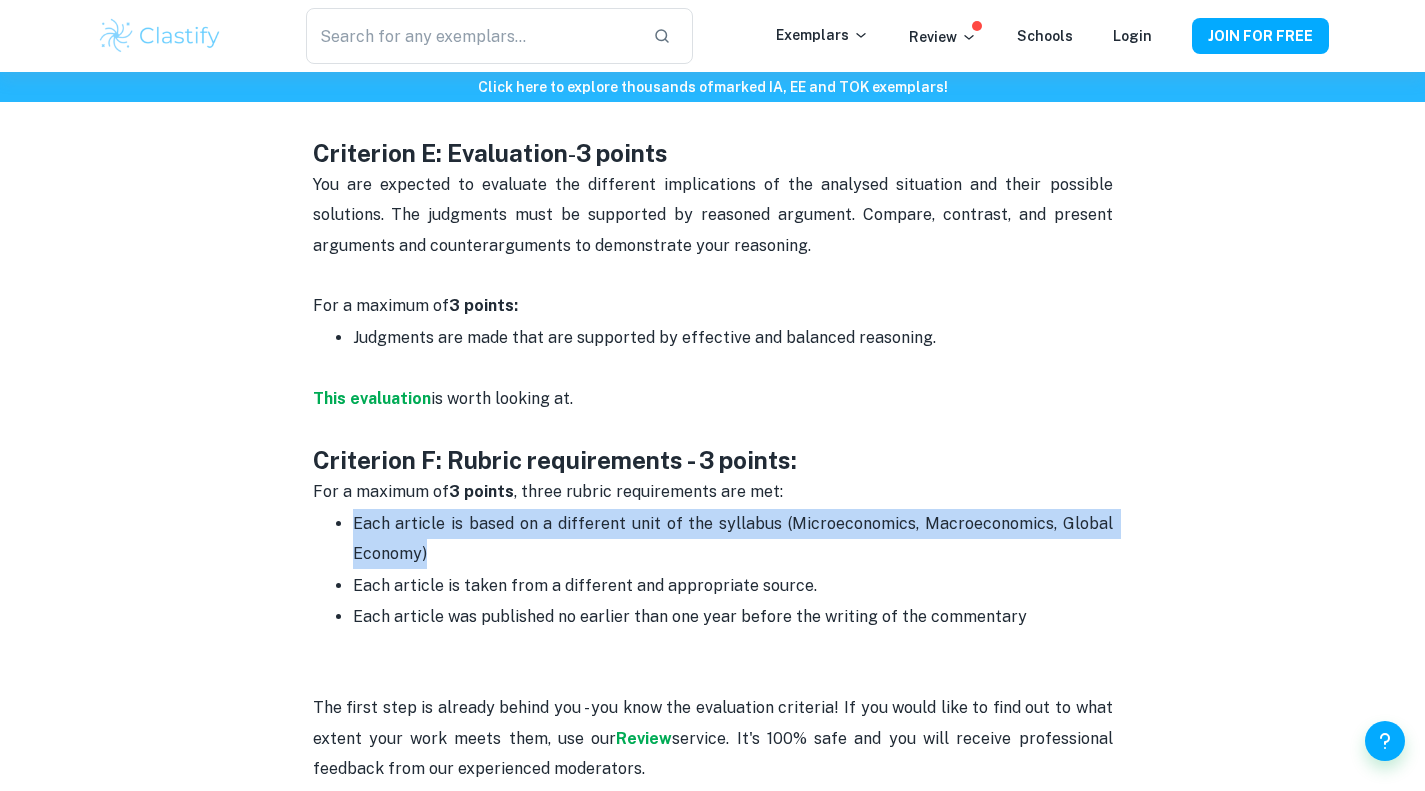 click on "Each article is based on a different unit of the syllabus (Microeconomics, Macroeconomics, Global Economy)" at bounding box center (733, 539) 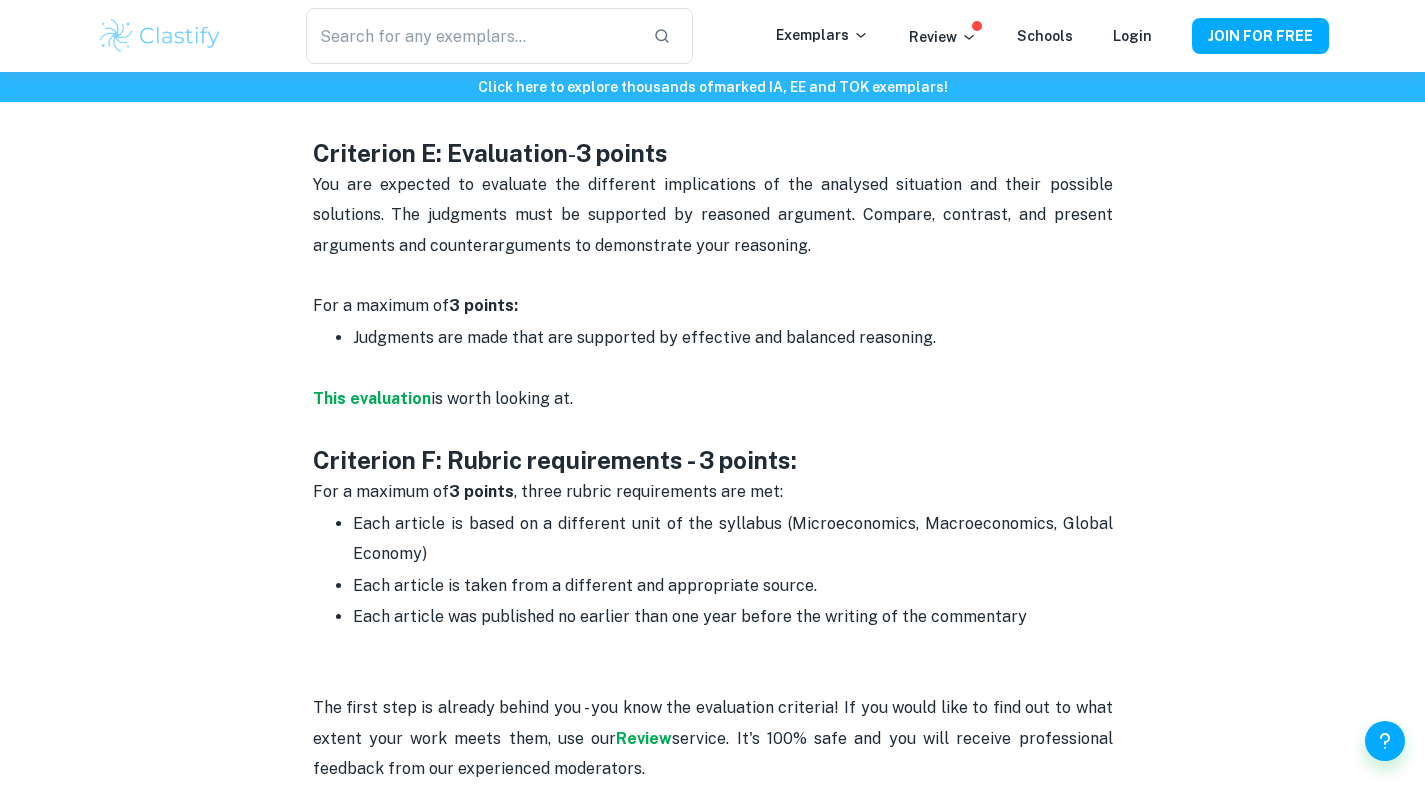 click on "Each article is taken from a different and appropriate source." at bounding box center [585, 585] 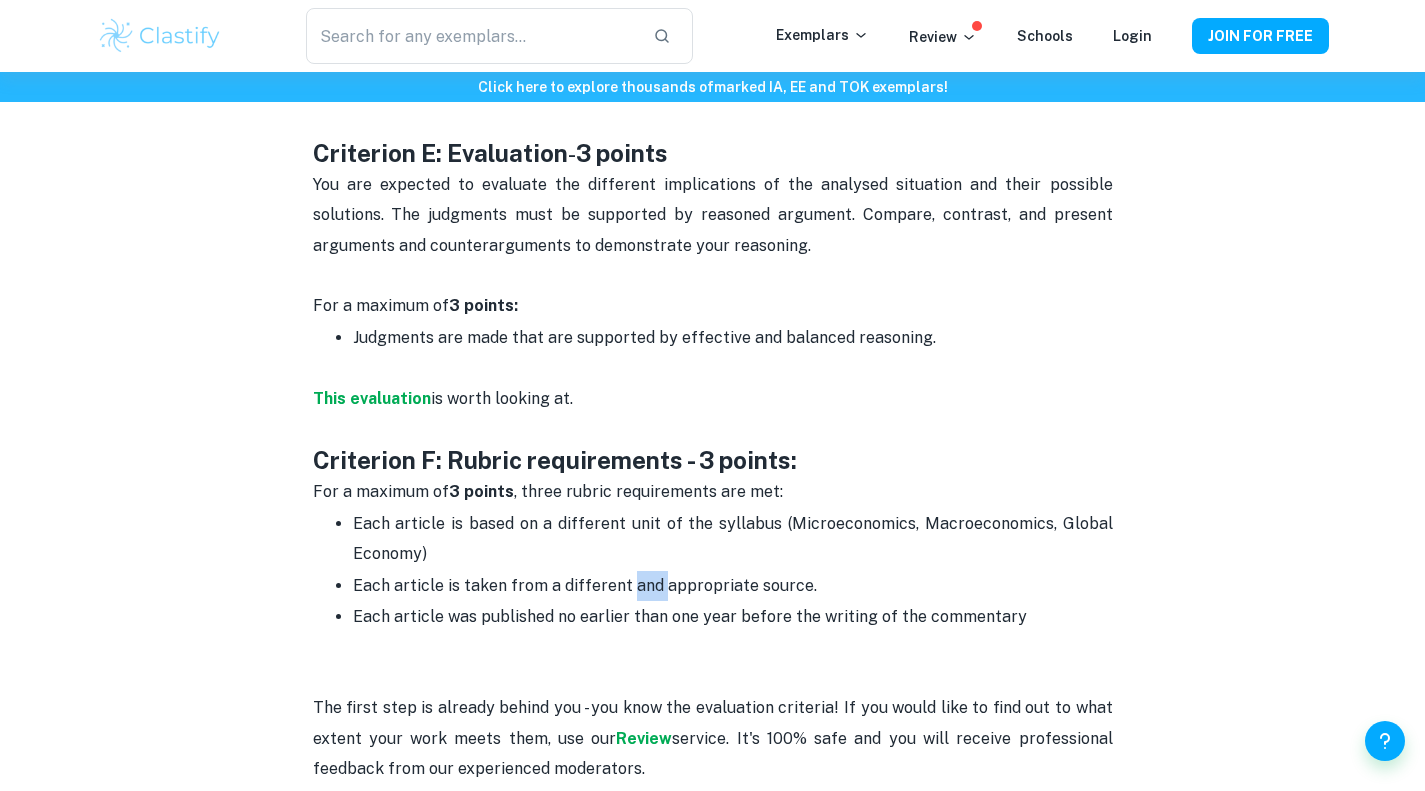 click on "Each article is taken from a different and appropriate source." at bounding box center (585, 585) 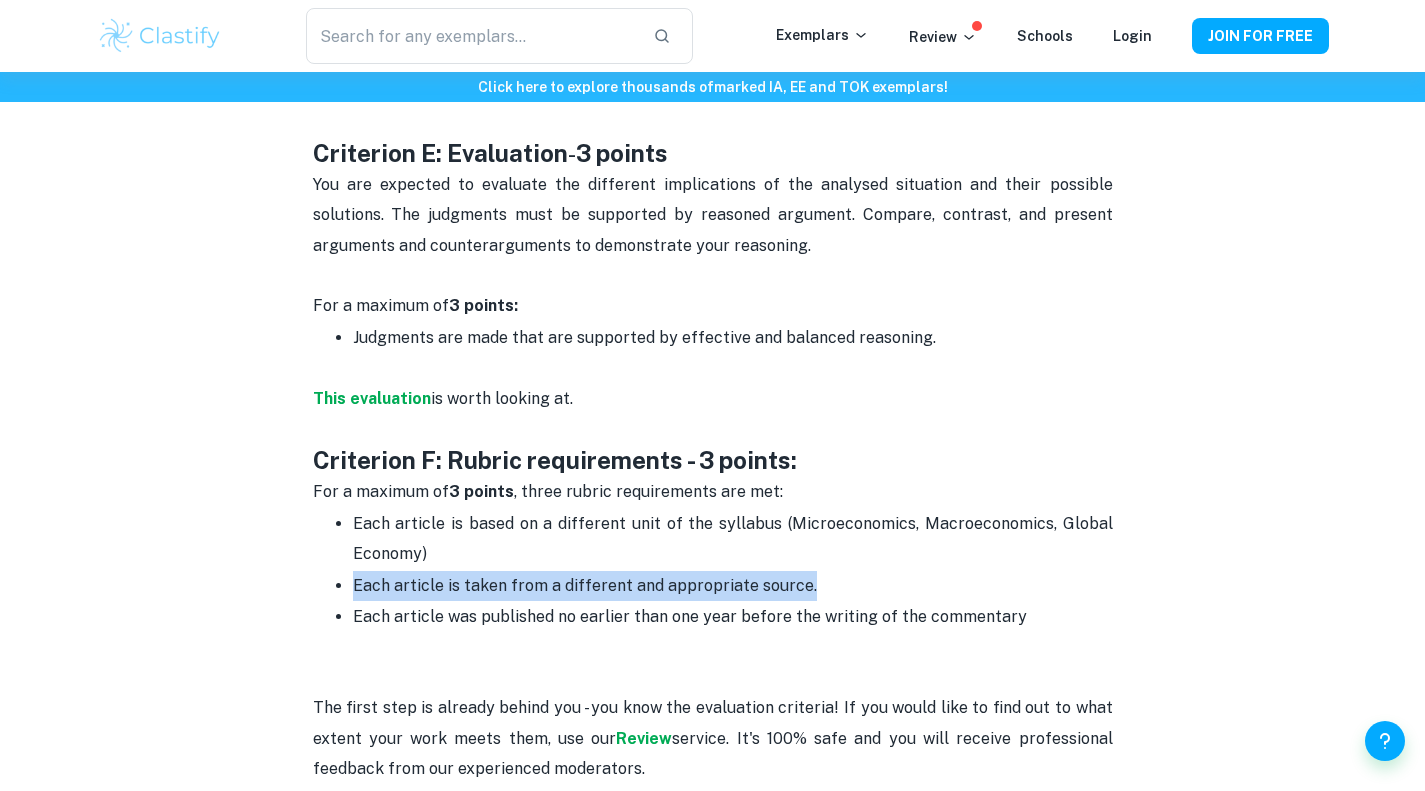 click on "Each article is taken from a different and appropriate source." at bounding box center (585, 585) 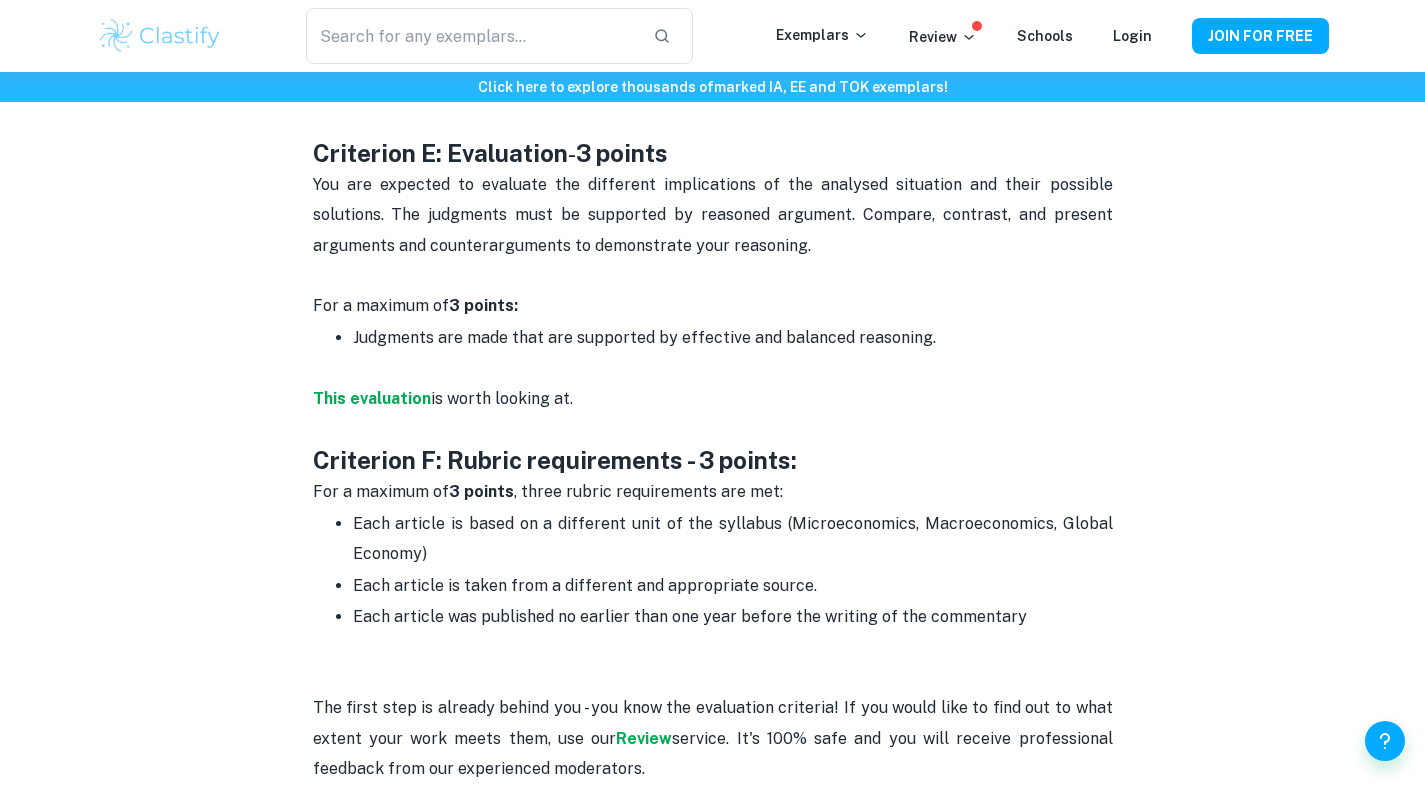 click on "Each article was published no earlier than one year before the writing of the commentary" at bounding box center (733, 632) 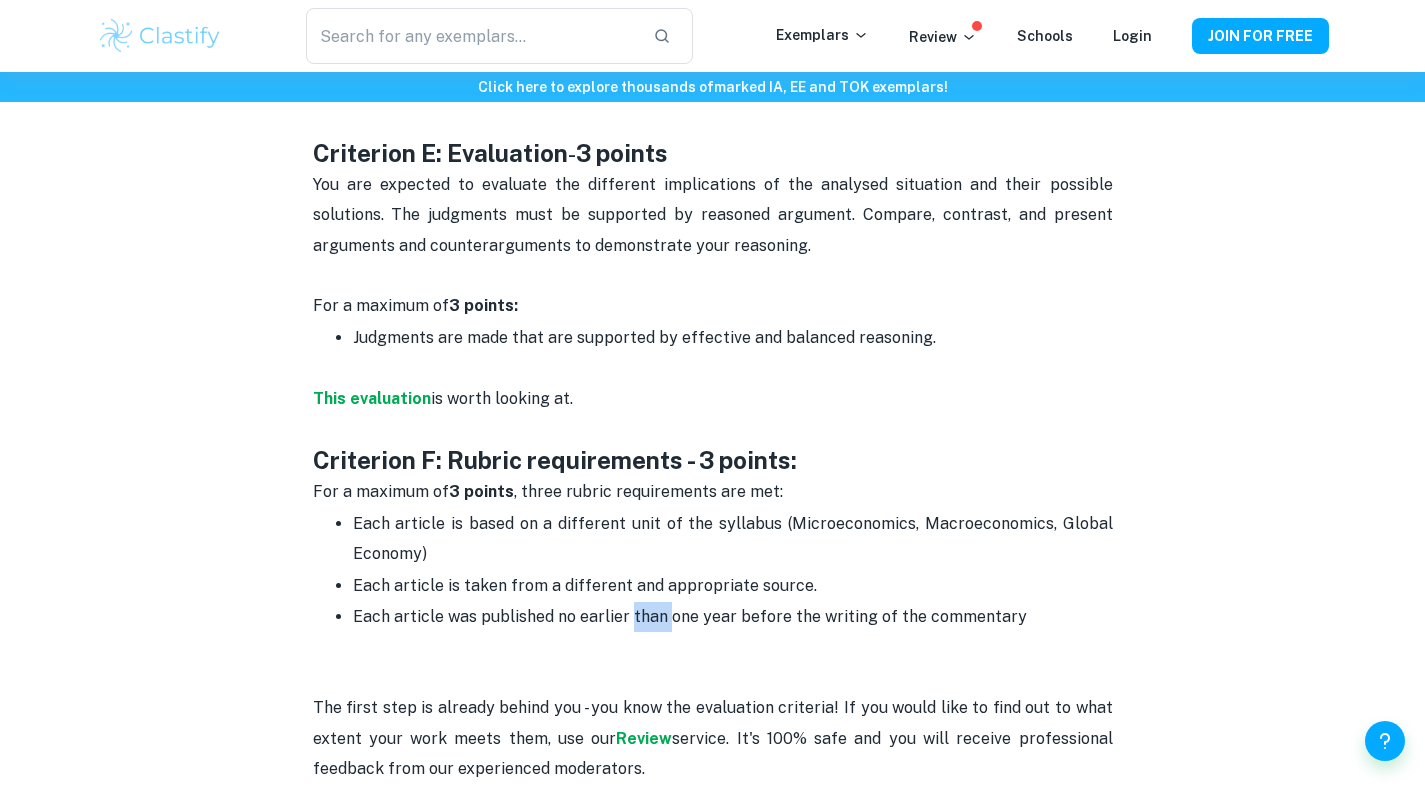 click on "Each article was published no earlier than one year before the writing of the commentary" at bounding box center (733, 632) 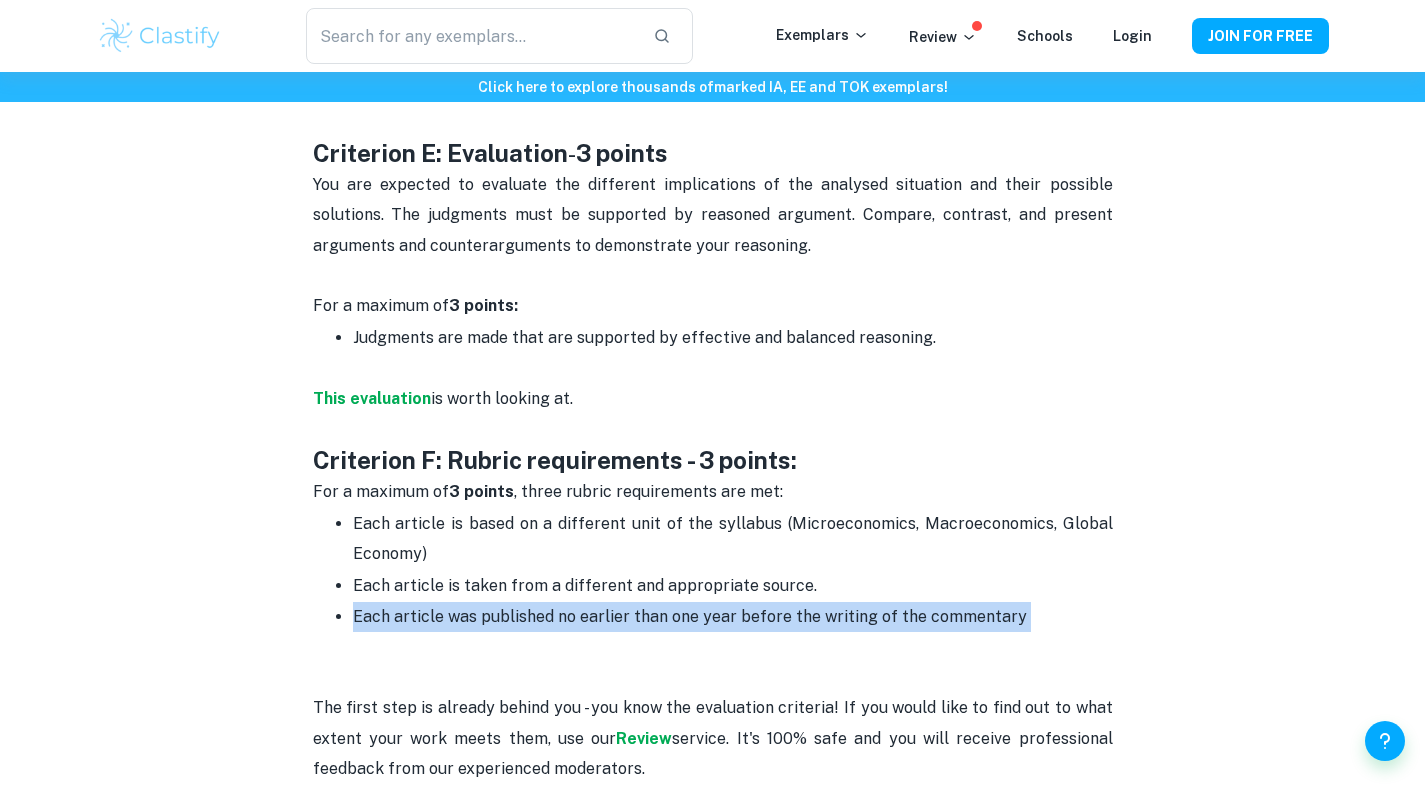 click on "Each article was published no earlier than one year before the writing of the commentary" at bounding box center (733, 632) 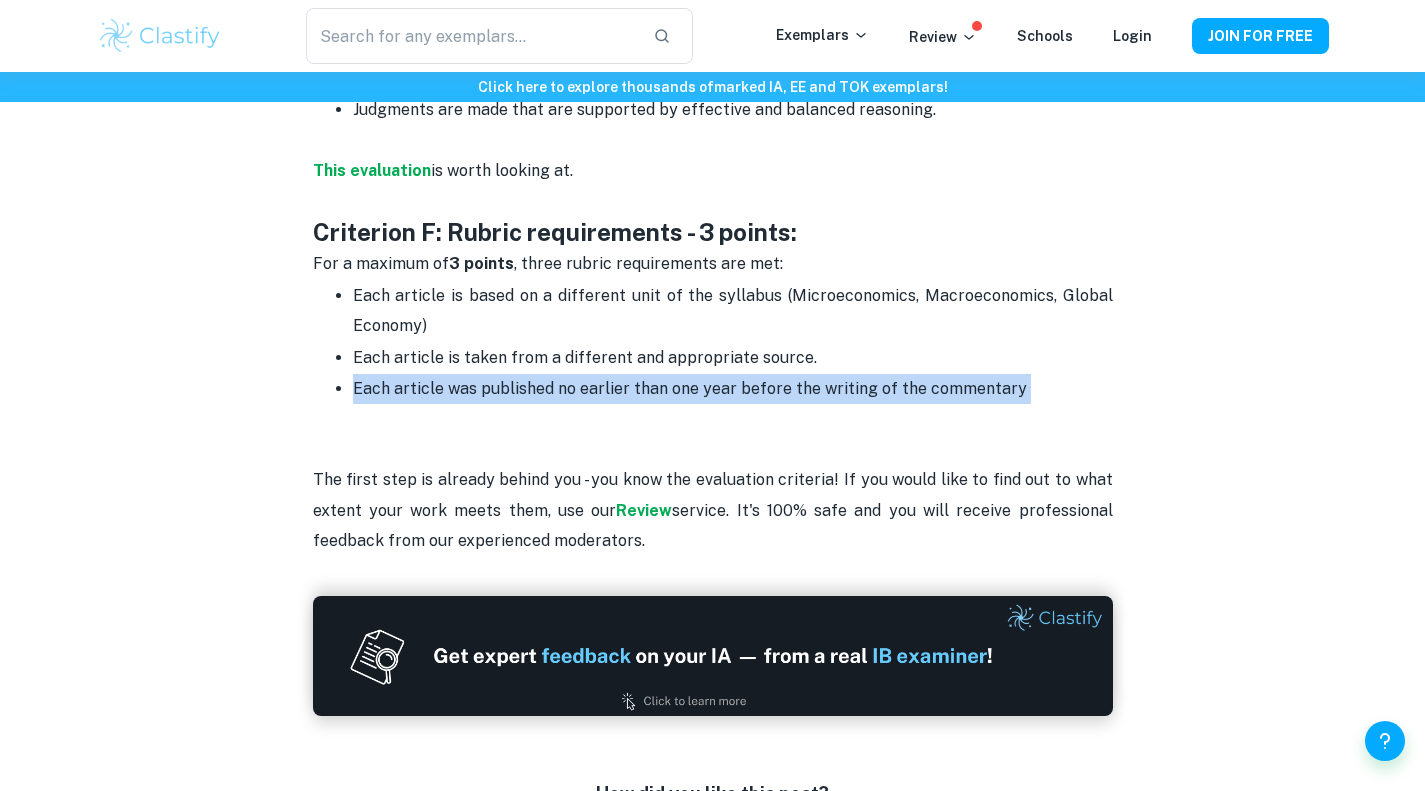scroll, scrollTop: 2947, scrollLeft: 0, axis: vertical 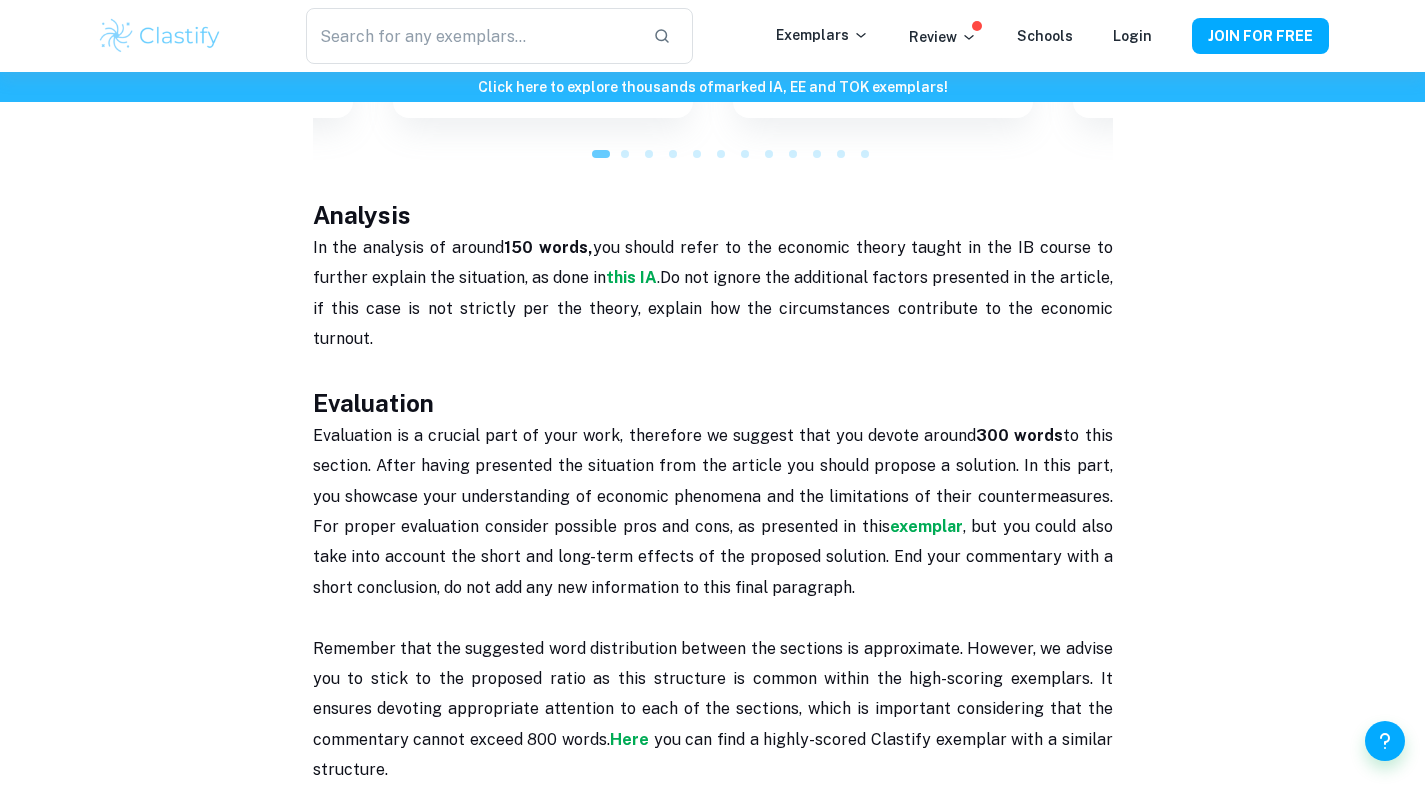 click on ", but you could also take into account the short and long-term effects of the proposed solution. End your commentary with a short conclusion, do not add any new information to this final paragraph." at bounding box center [713, 557] 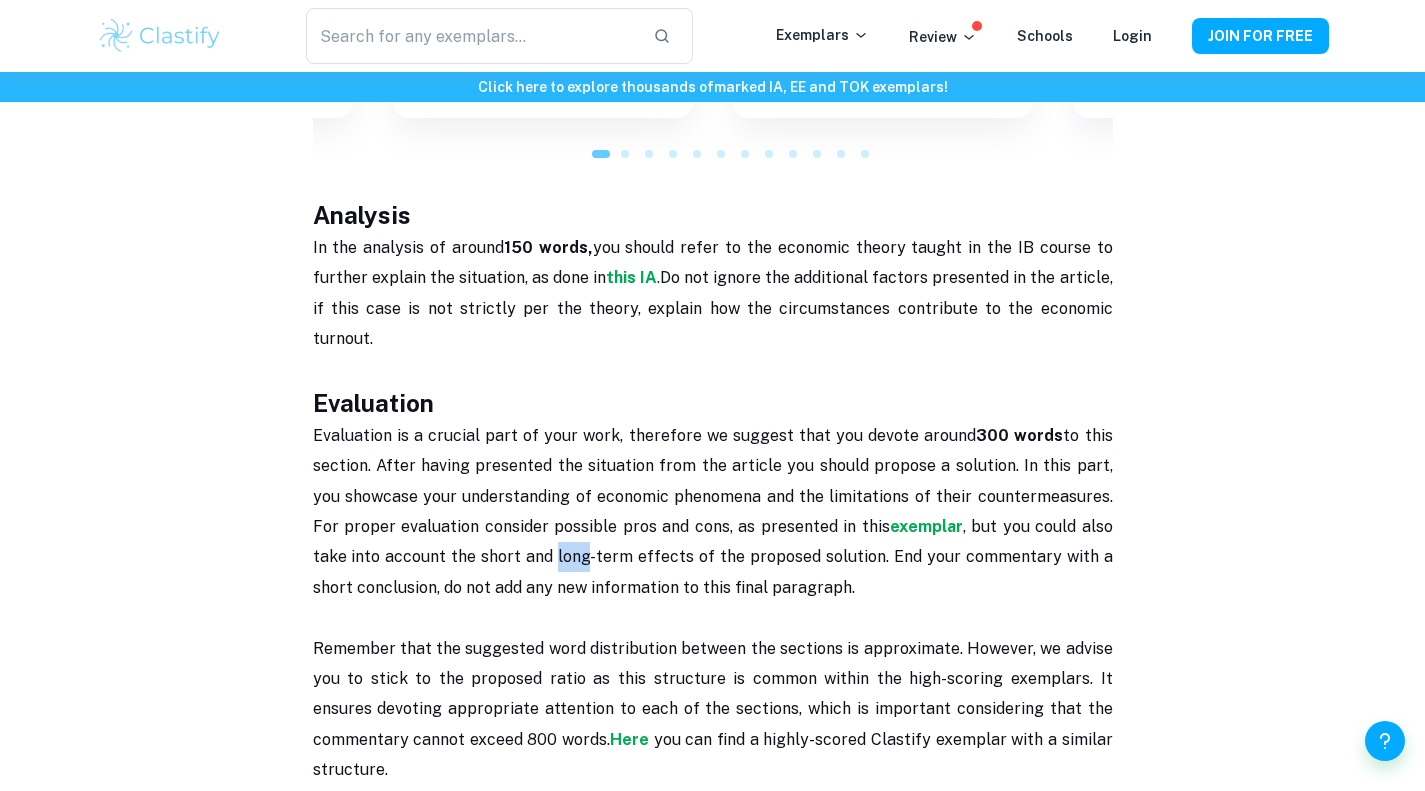 click on ", but you could also take into account the short and long-term effects of the proposed solution. End your commentary with a short conclusion, do not add any new information to this final paragraph." at bounding box center (713, 557) 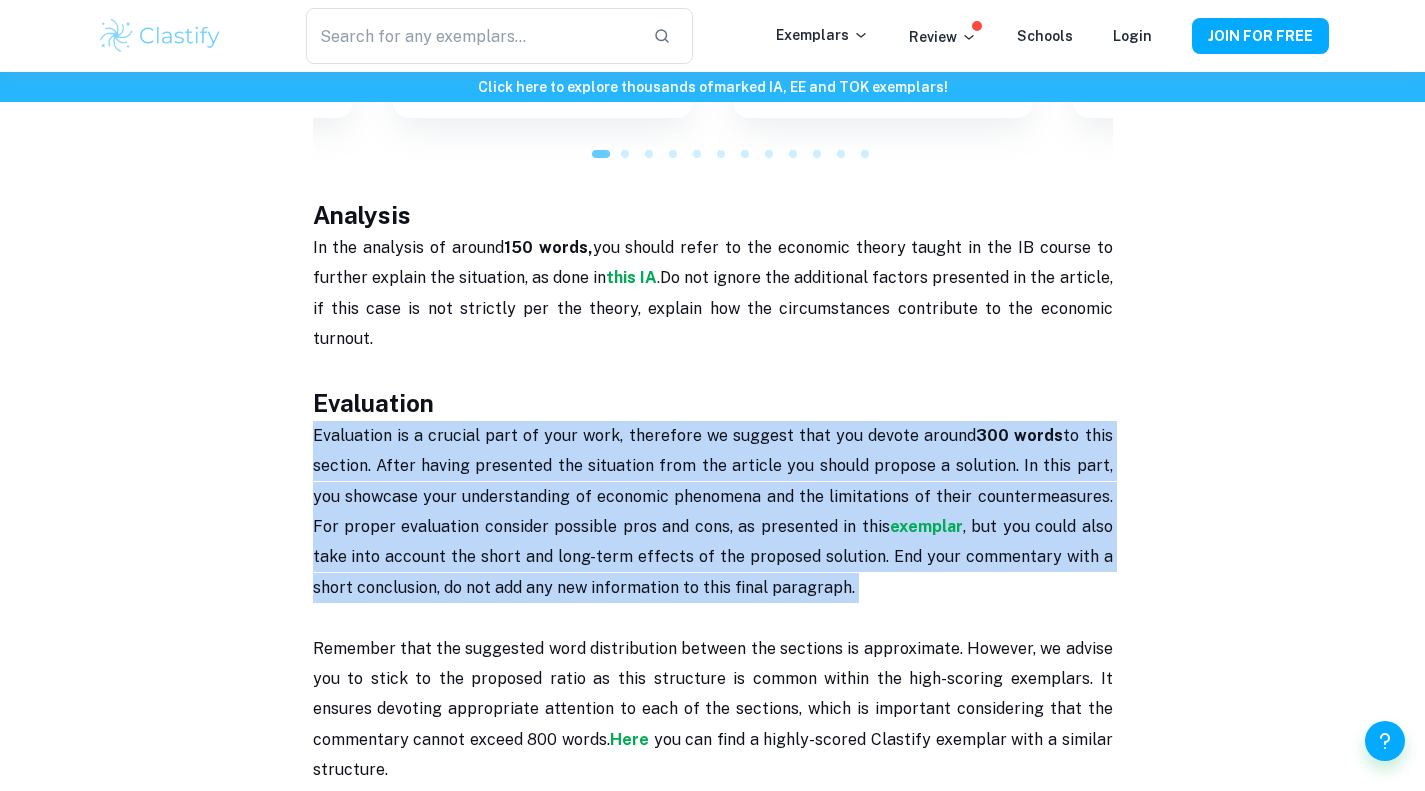 click on ", but you could also take into account the short and long-term effects of the proposed solution. End your commentary with a short conclusion, do not add any new information to this final paragraph." at bounding box center [713, 557] 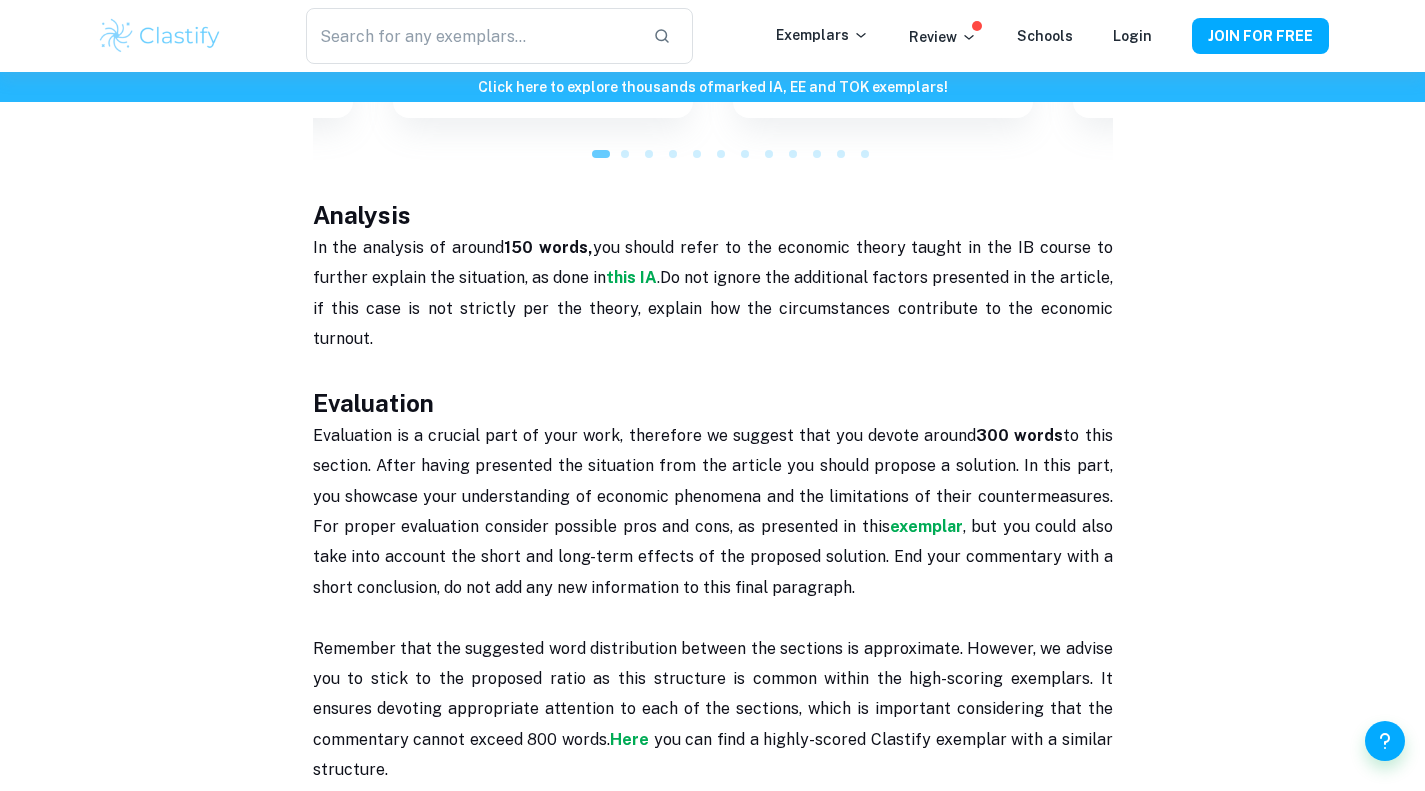 click on ", but you could also take into account the short and long-term effects of the proposed solution. End your commentary with a short conclusion, do not add any new information to this final paragraph." at bounding box center (713, 557) 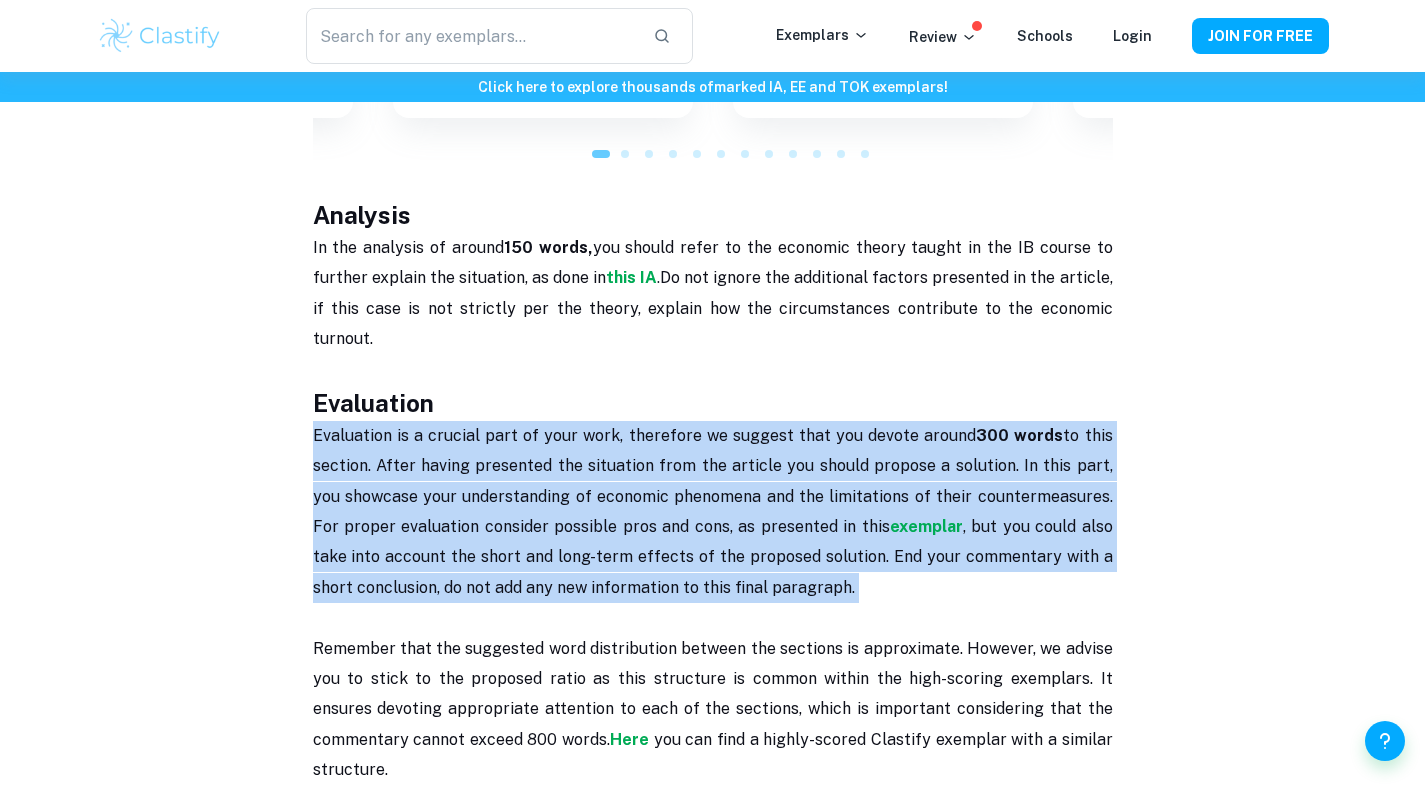 click on ", but you could also take into account the short and long-term effects of the proposed solution. End your commentary with a short conclusion, do not add any new information to this final paragraph." at bounding box center (713, 557) 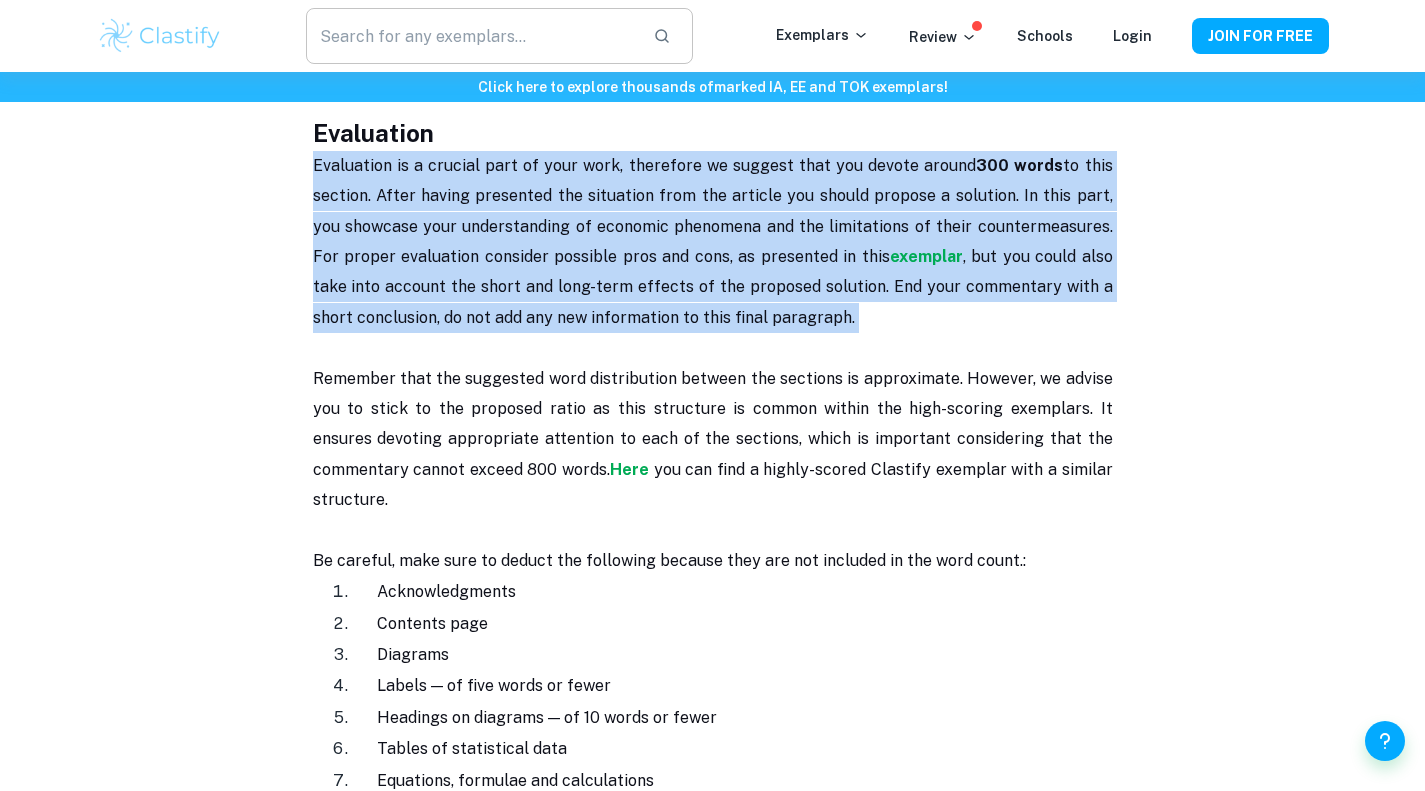 scroll, scrollTop: 2041, scrollLeft: 0, axis: vertical 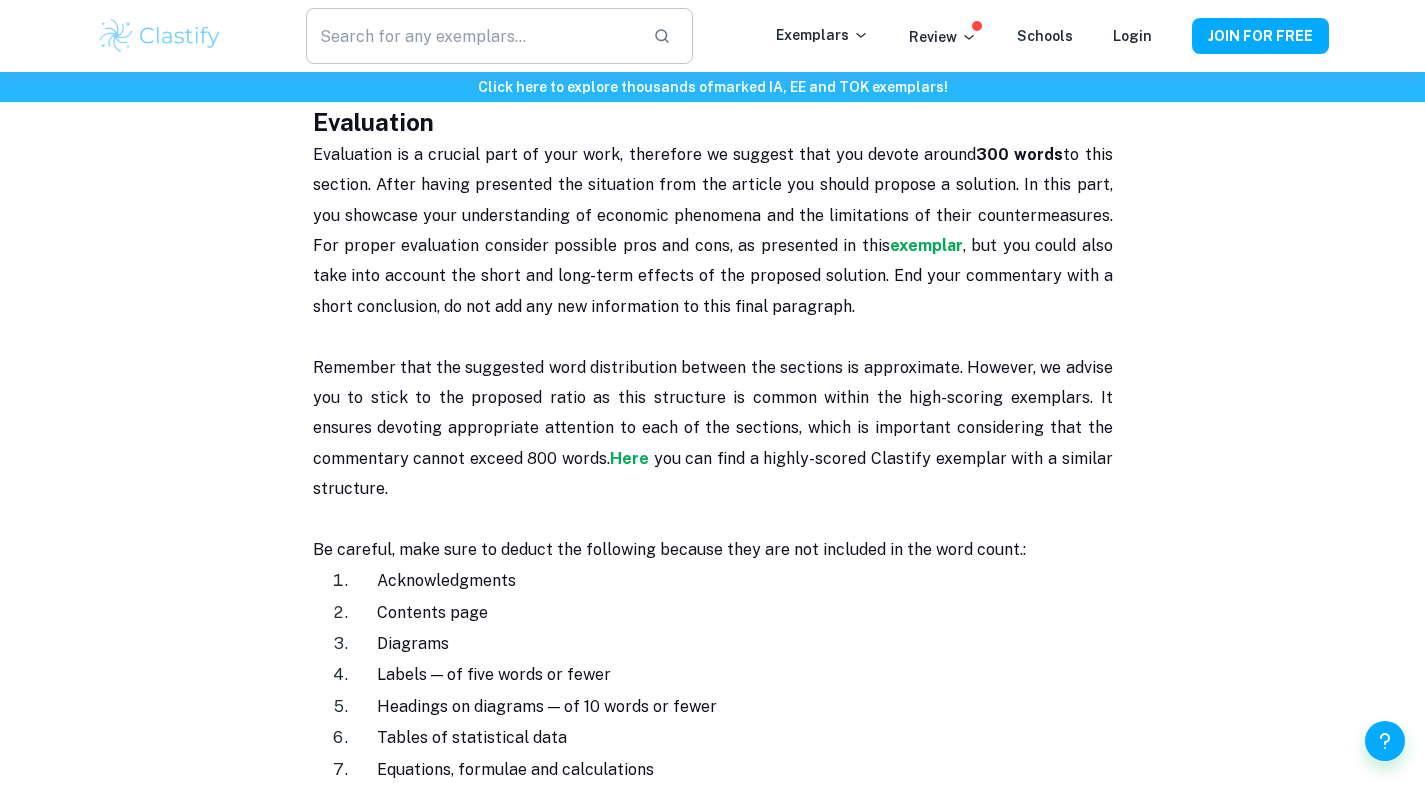 click at bounding box center [471, 36] 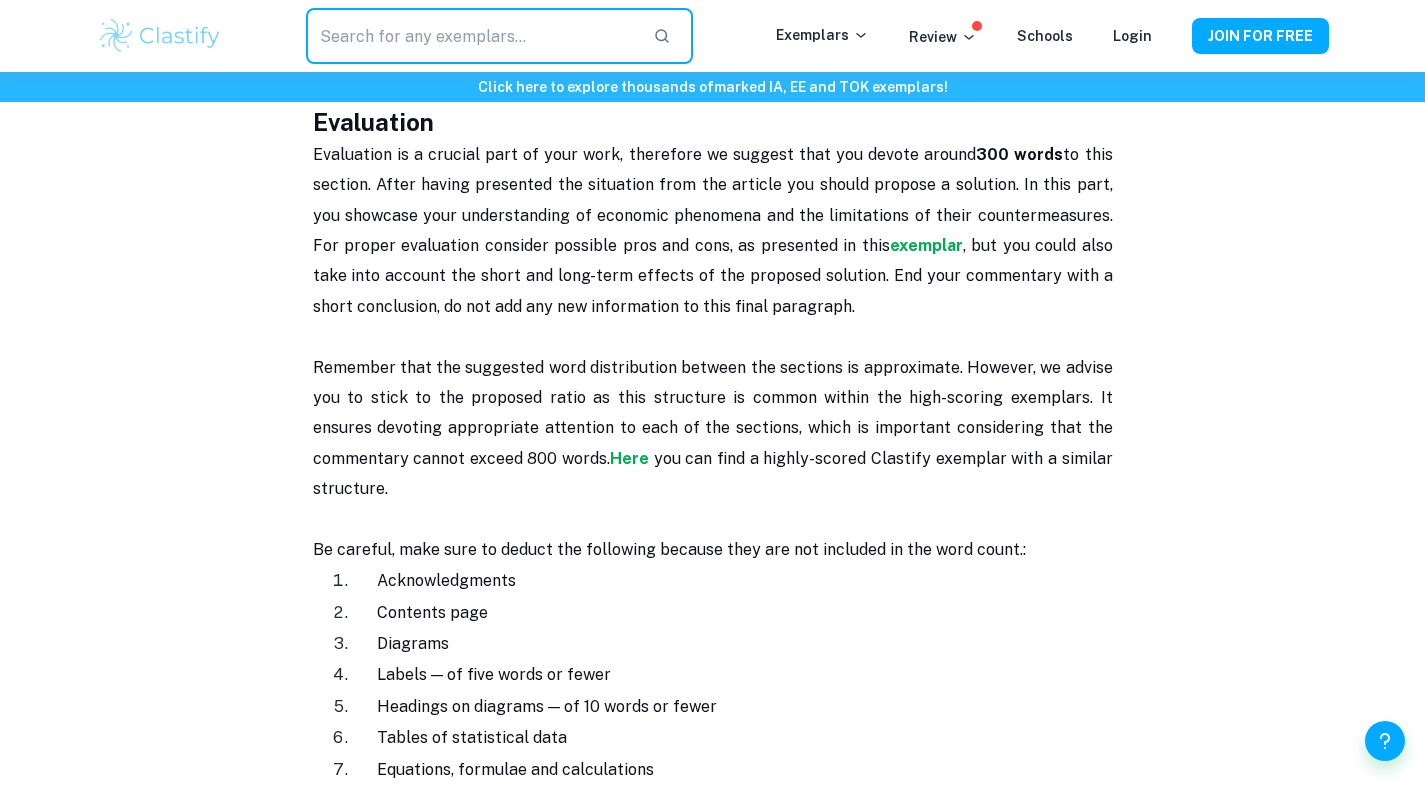 click at bounding box center [471, 36] 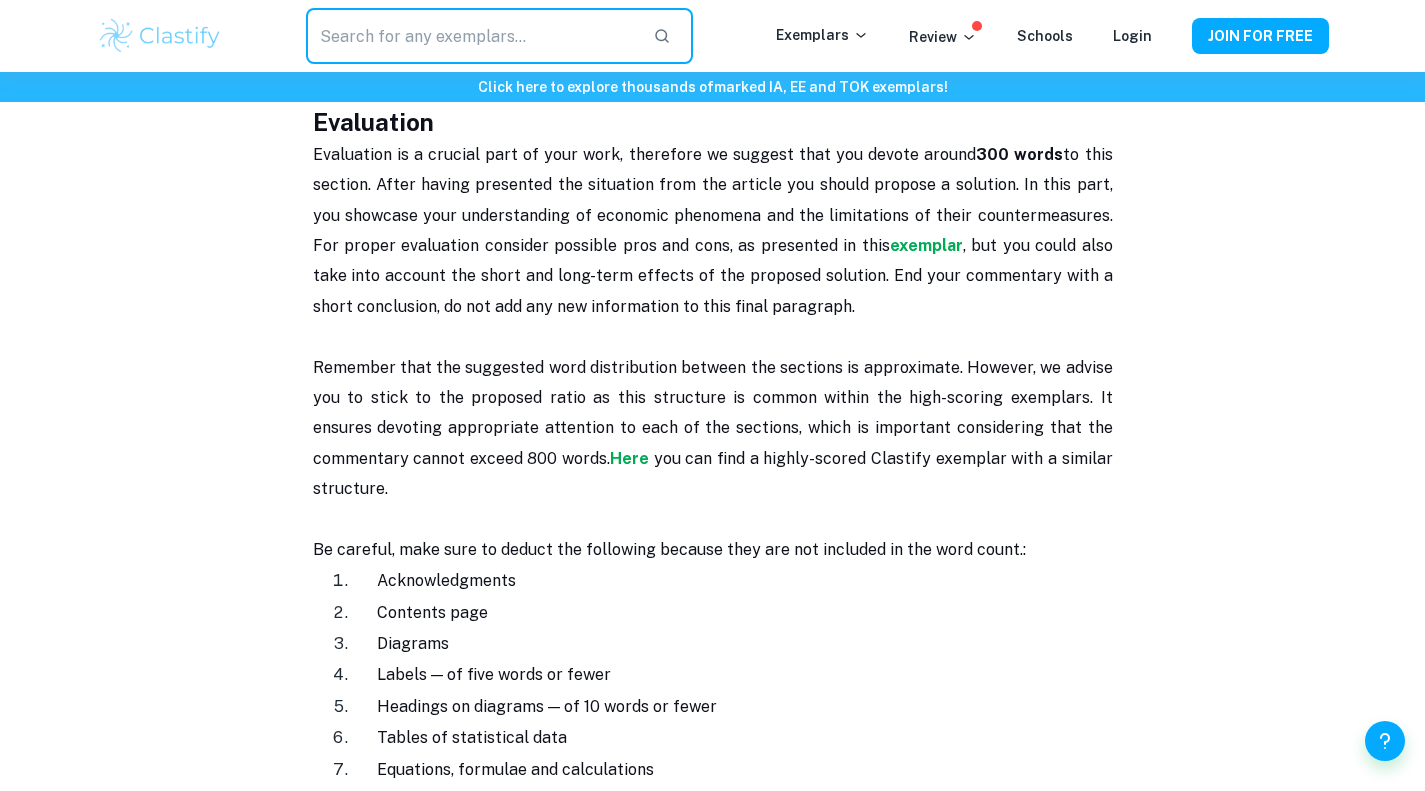 click on "Contents page" at bounding box center [432, 612] 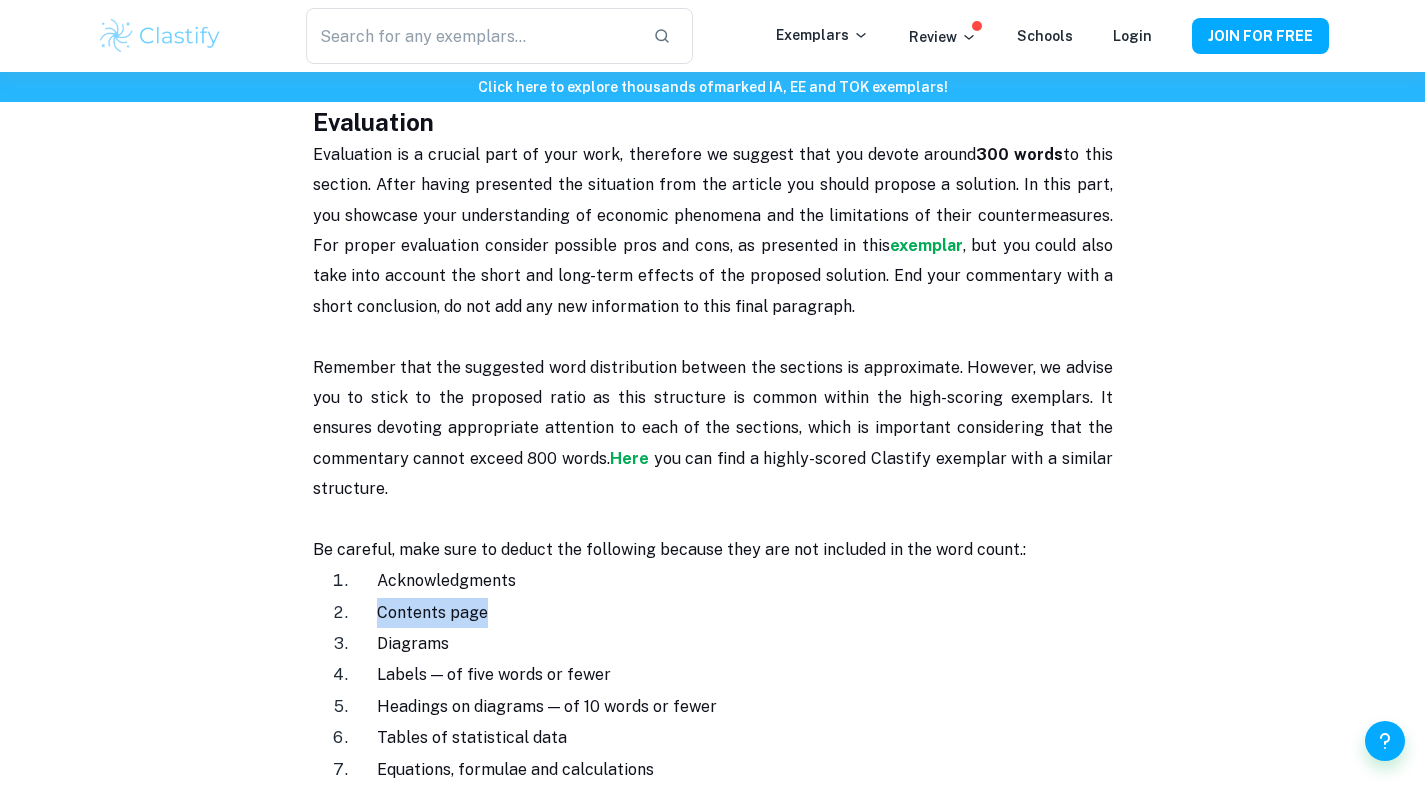 click on "Contents page" at bounding box center (432, 612) 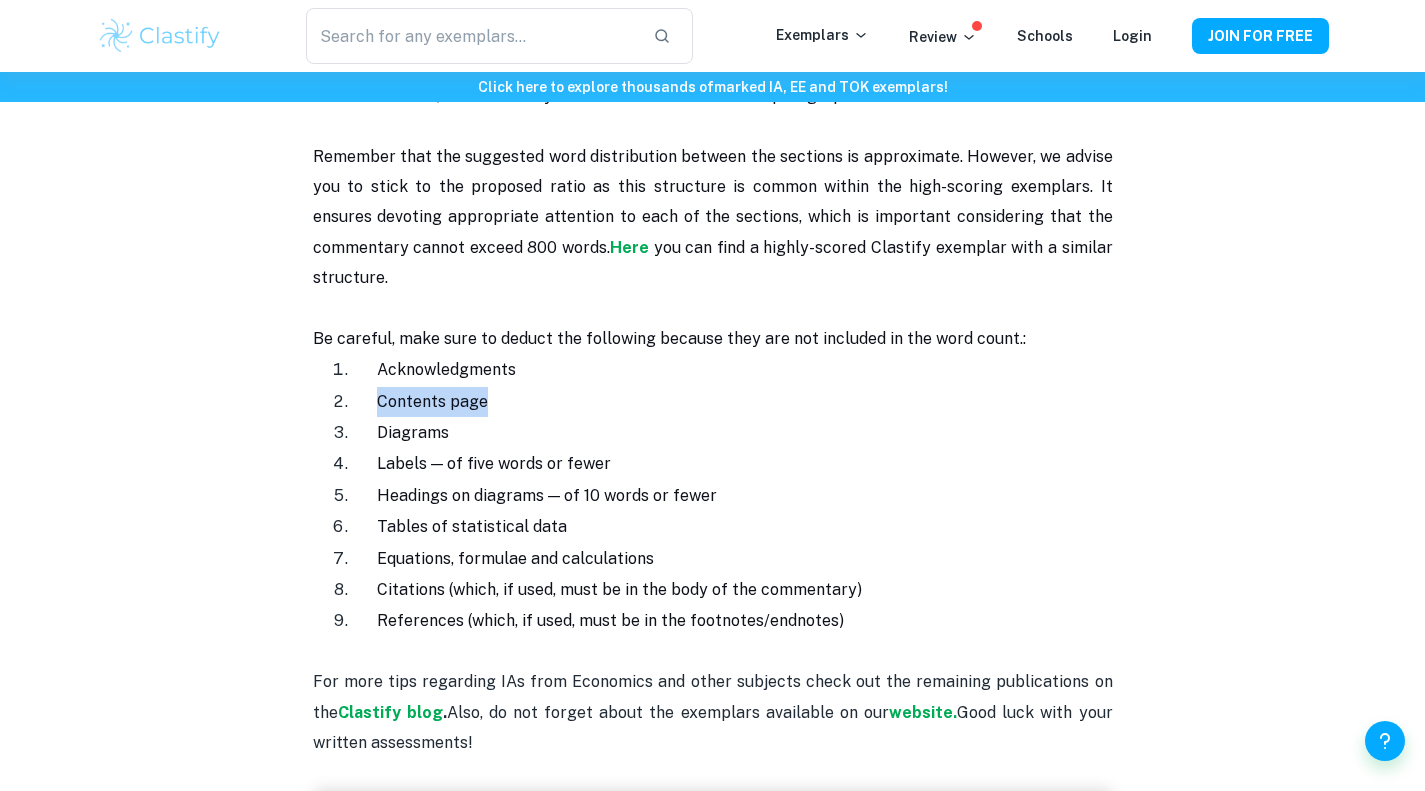 scroll, scrollTop: 2245, scrollLeft: 0, axis: vertical 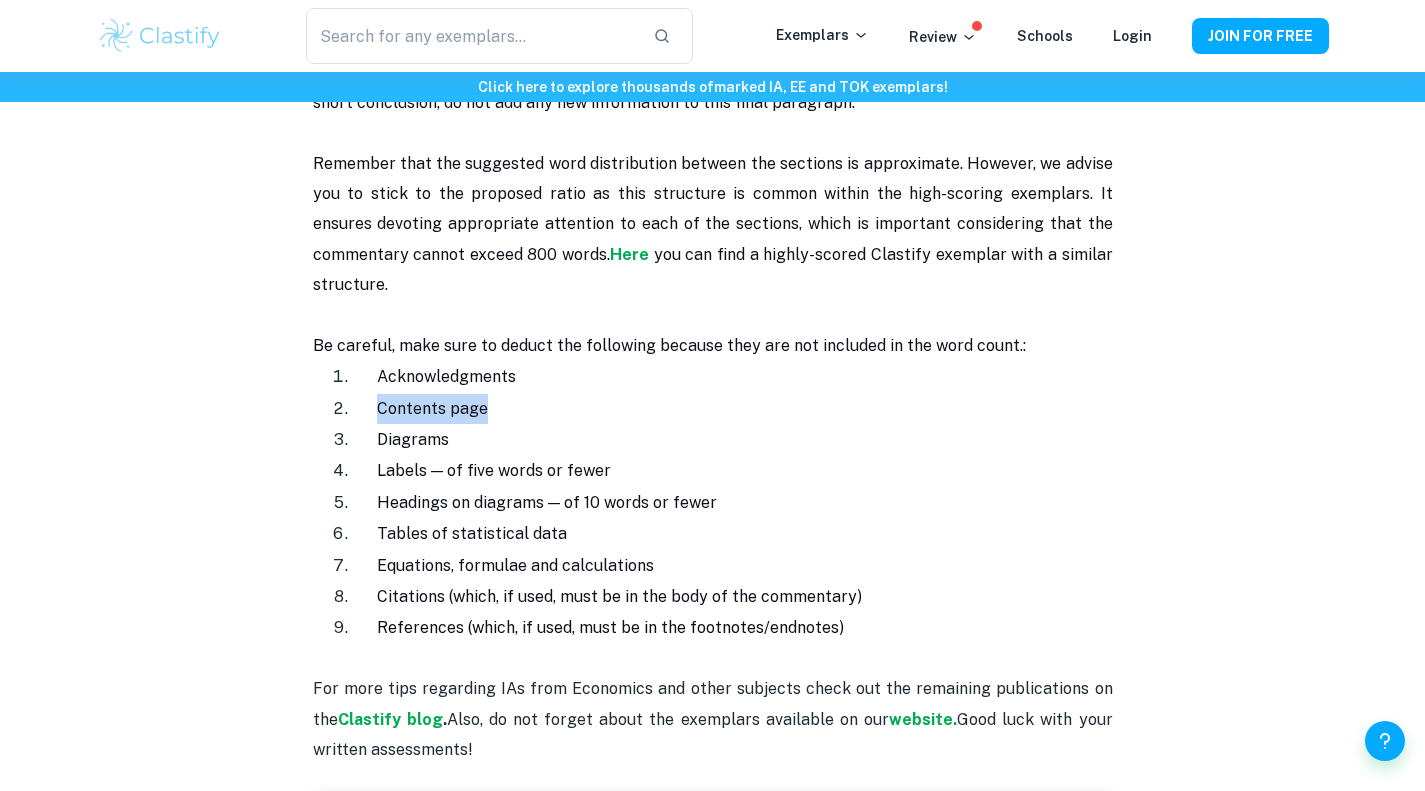 click on "Headings on diagrams — of 10 words or fewer" at bounding box center (757, 503) 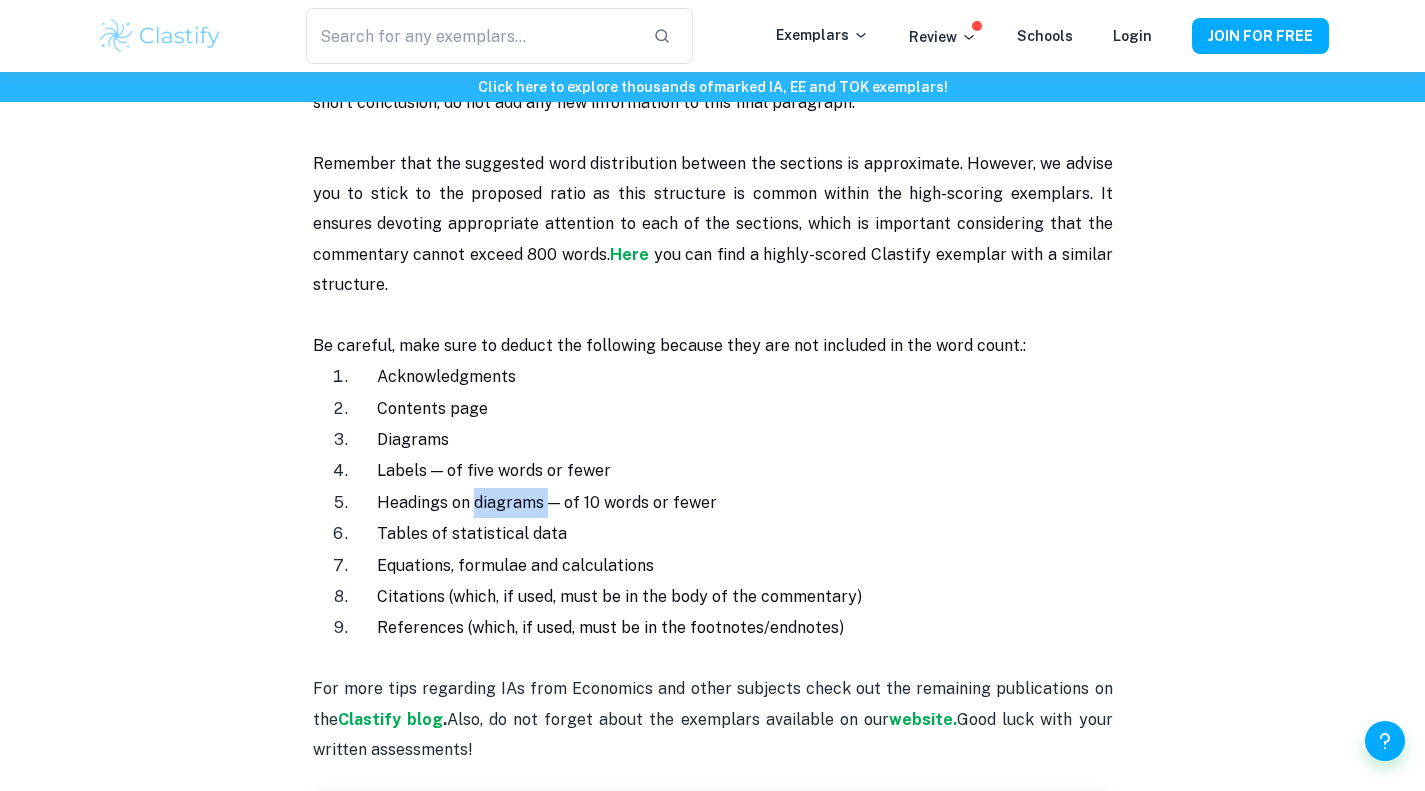 click on "Headings on diagrams — of 10 words or fewer" at bounding box center [757, 503] 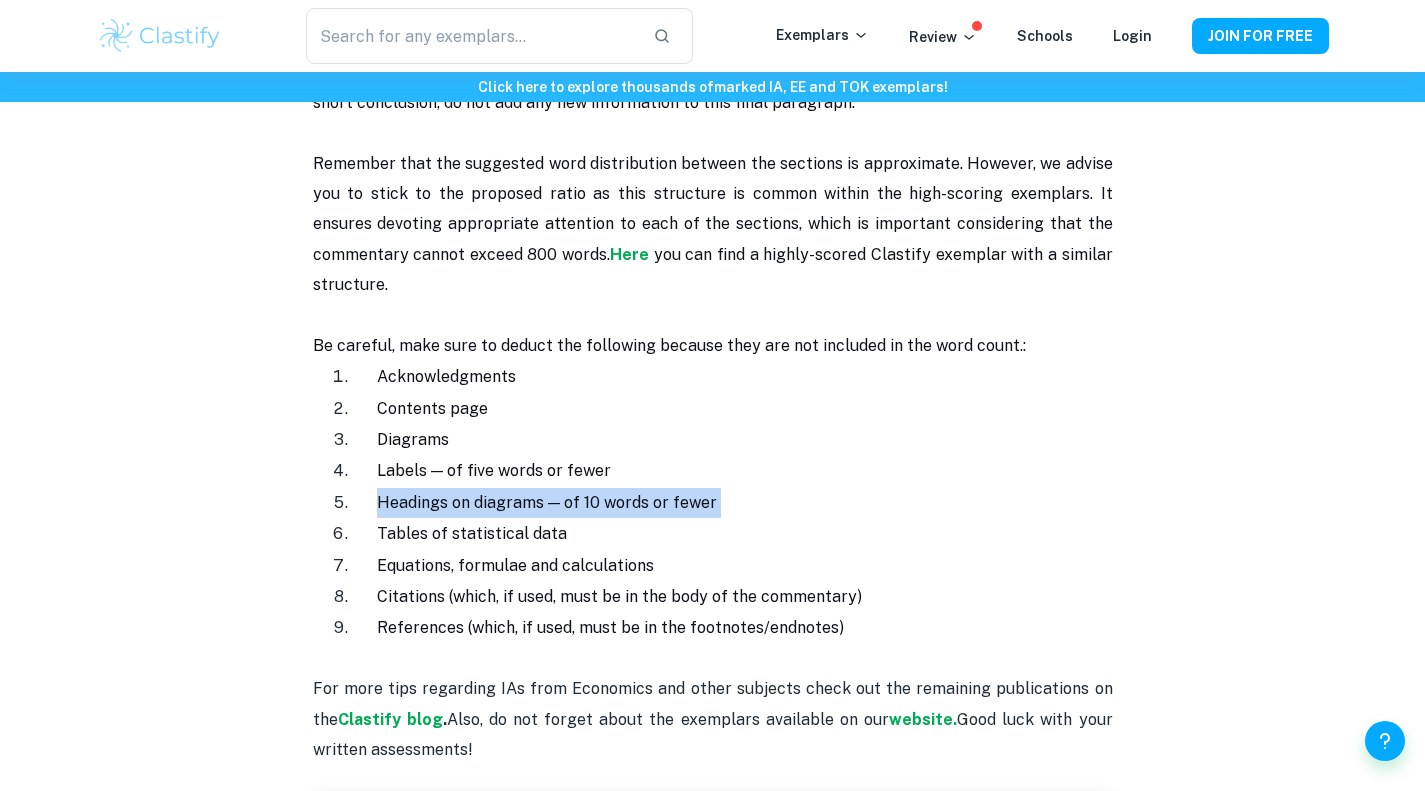 click on "Headings on diagrams — of 10 words or fewer" at bounding box center (757, 503) 